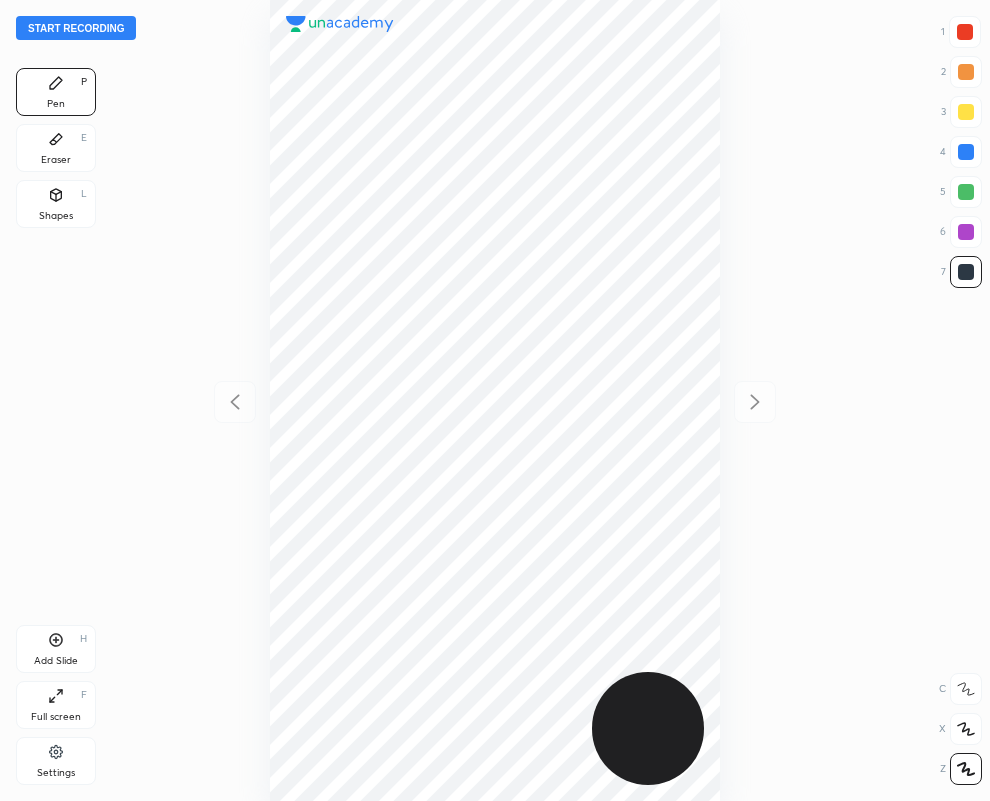 scroll, scrollTop: 0, scrollLeft: 0, axis: both 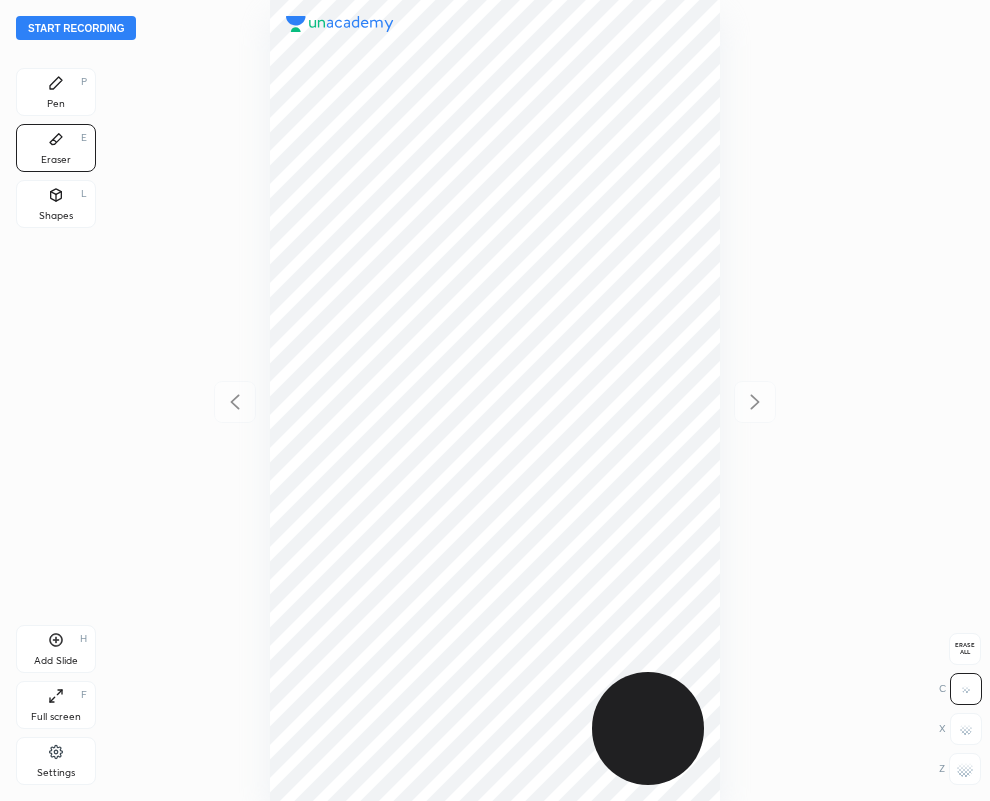 click at bounding box center [495, 400] 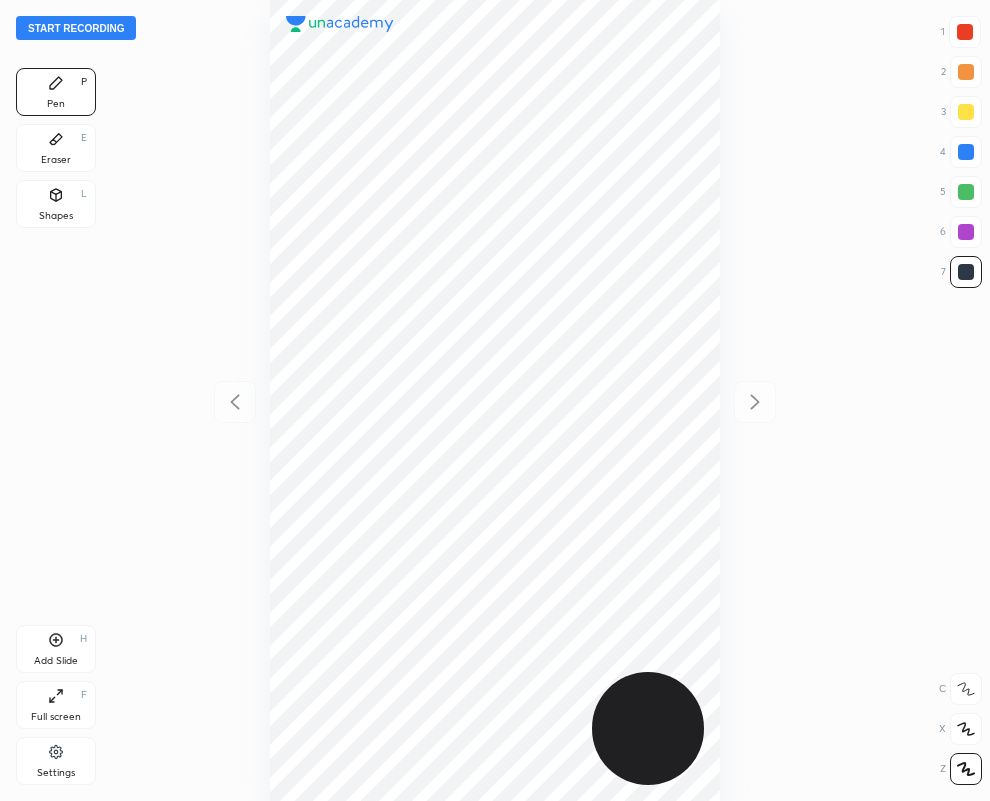 click at bounding box center (965, 32) 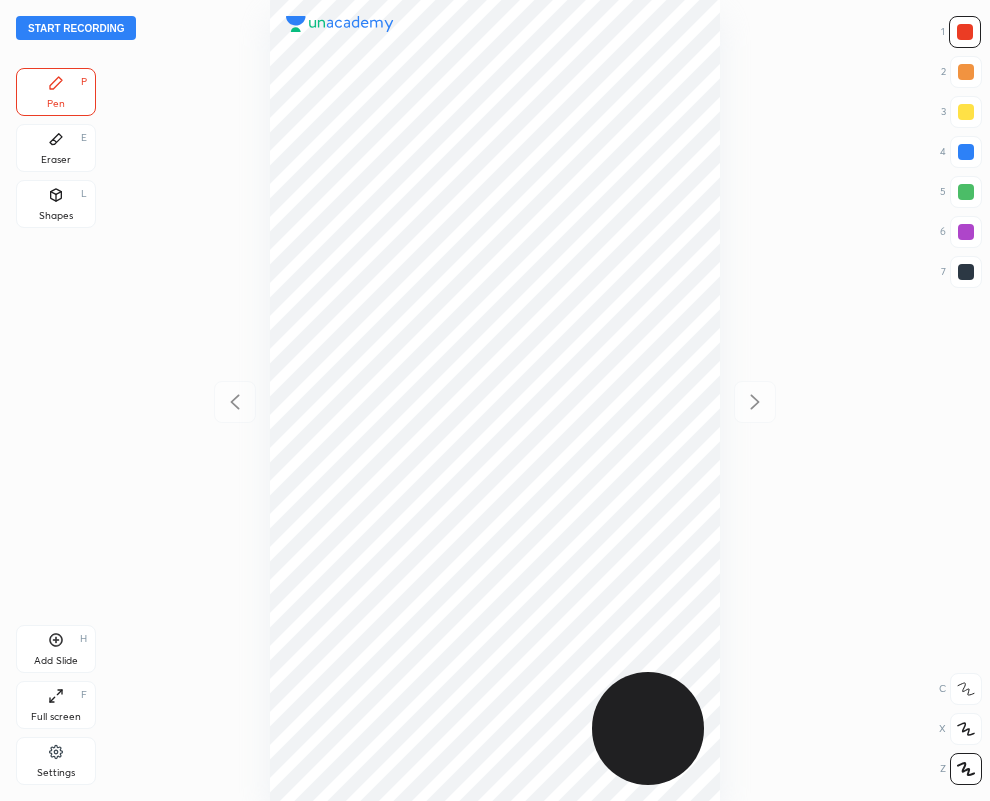 drag, startPoint x: 975, startPoint y: 275, endPoint x: 928, endPoint y: 287, distance: 48.507732 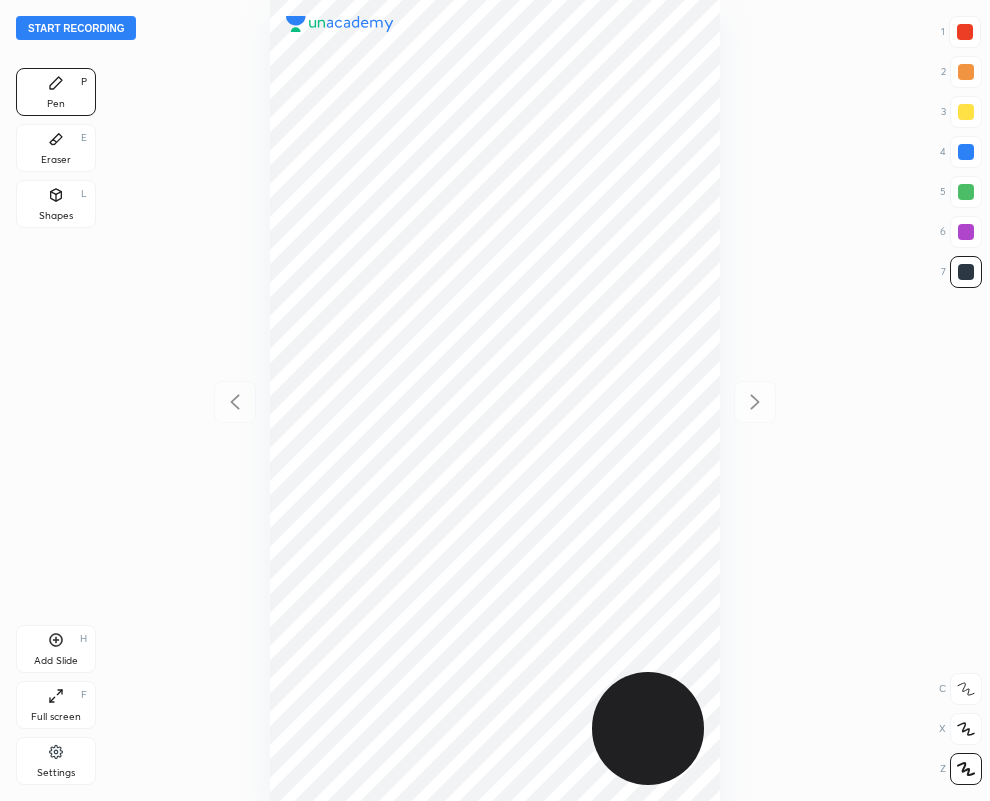 drag, startPoint x: 964, startPoint y: 30, endPoint x: 811, endPoint y: 120, distance: 177.50775 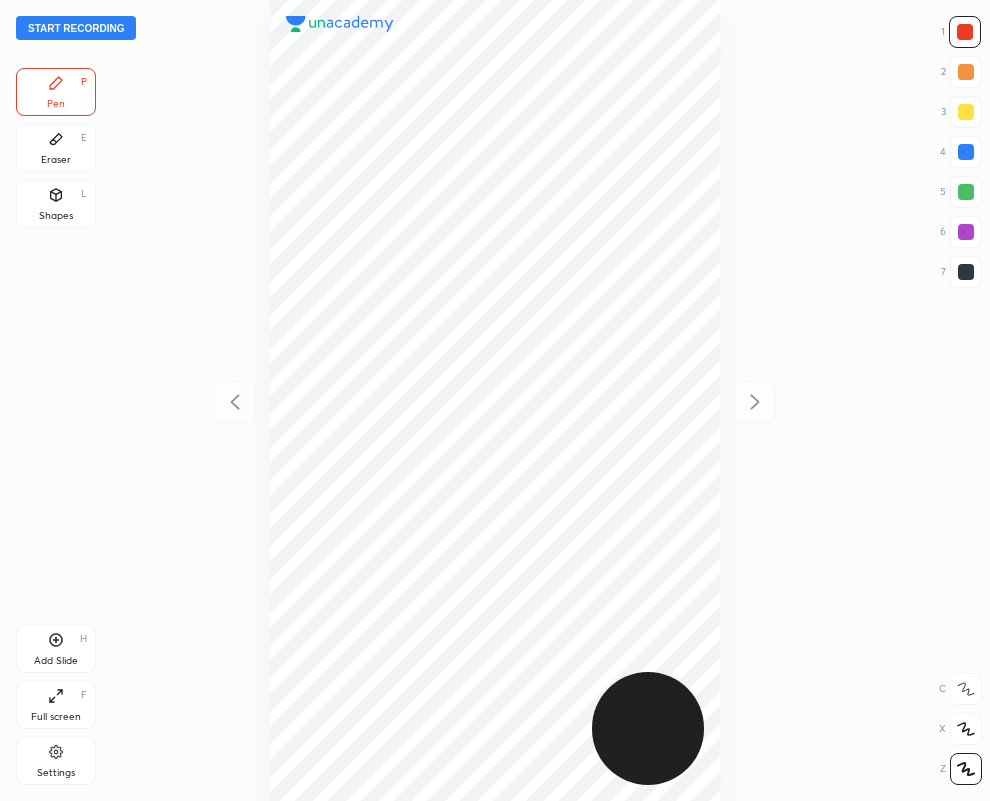 drag, startPoint x: 963, startPoint y: 276, endPoint x: 793, endPoint y: 356, distance: 187.88295 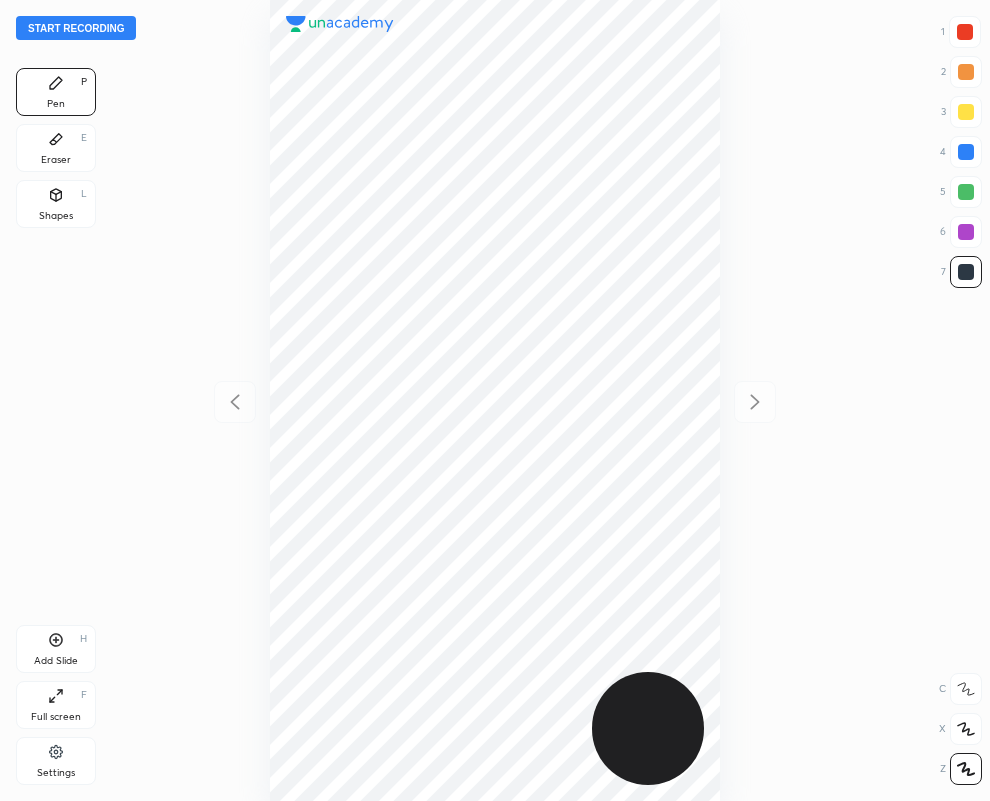 click at bounding box center [966, 272] 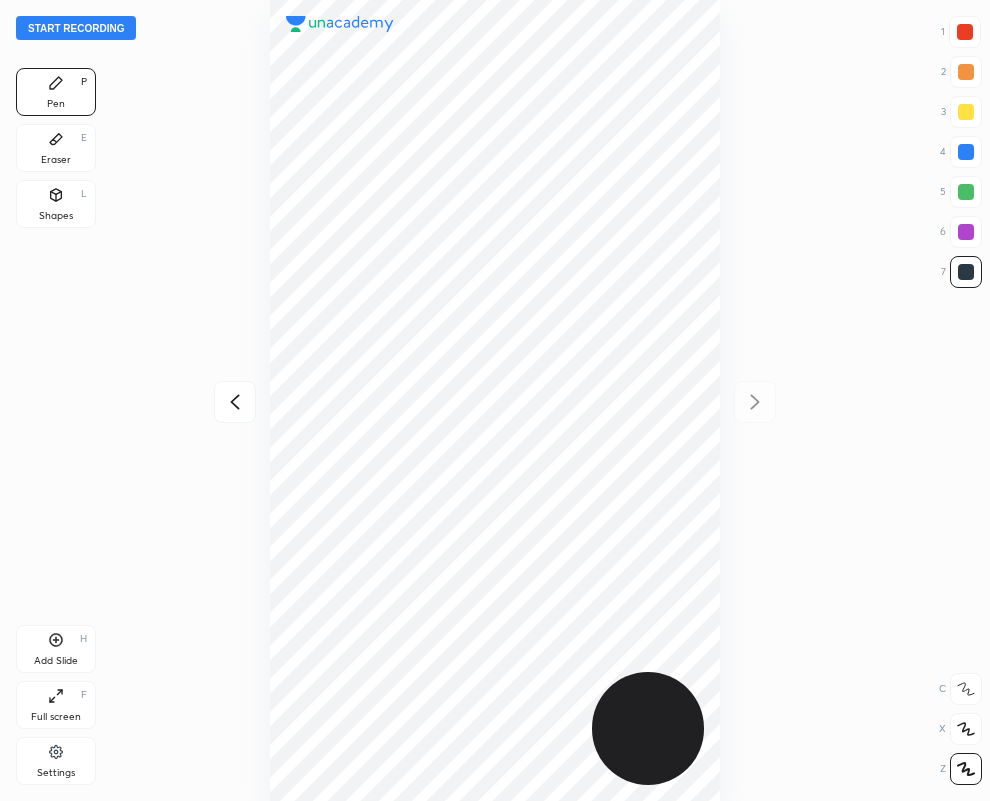 click on "Eraser E" at bounding box center (56, 148) 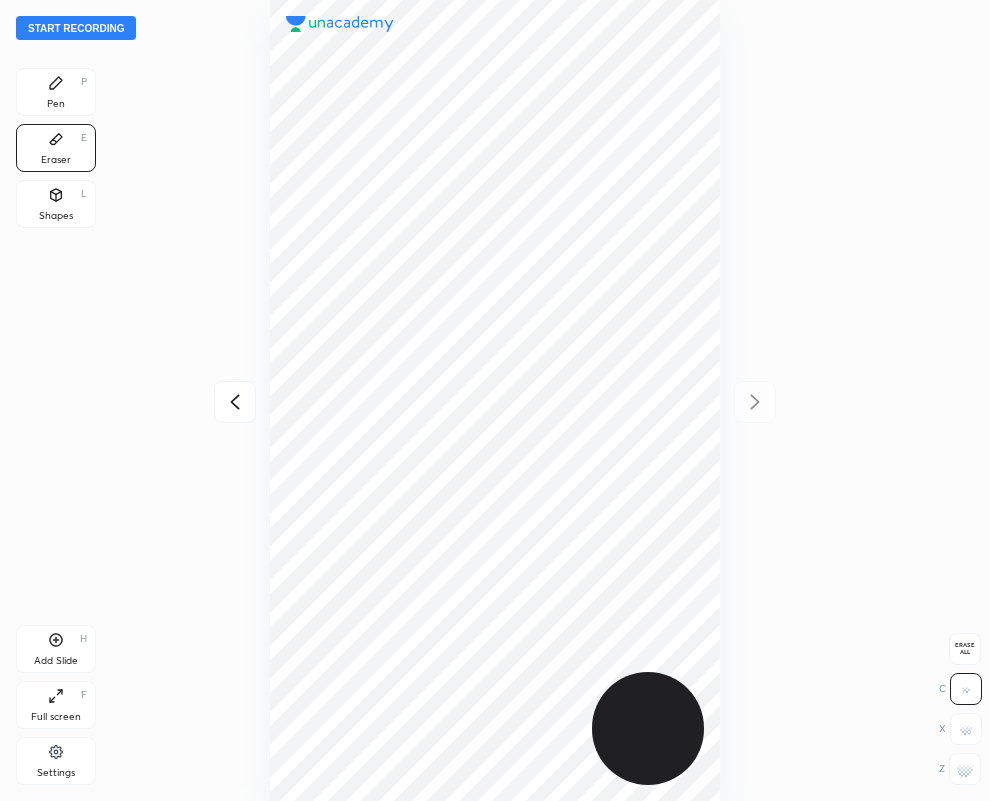 click 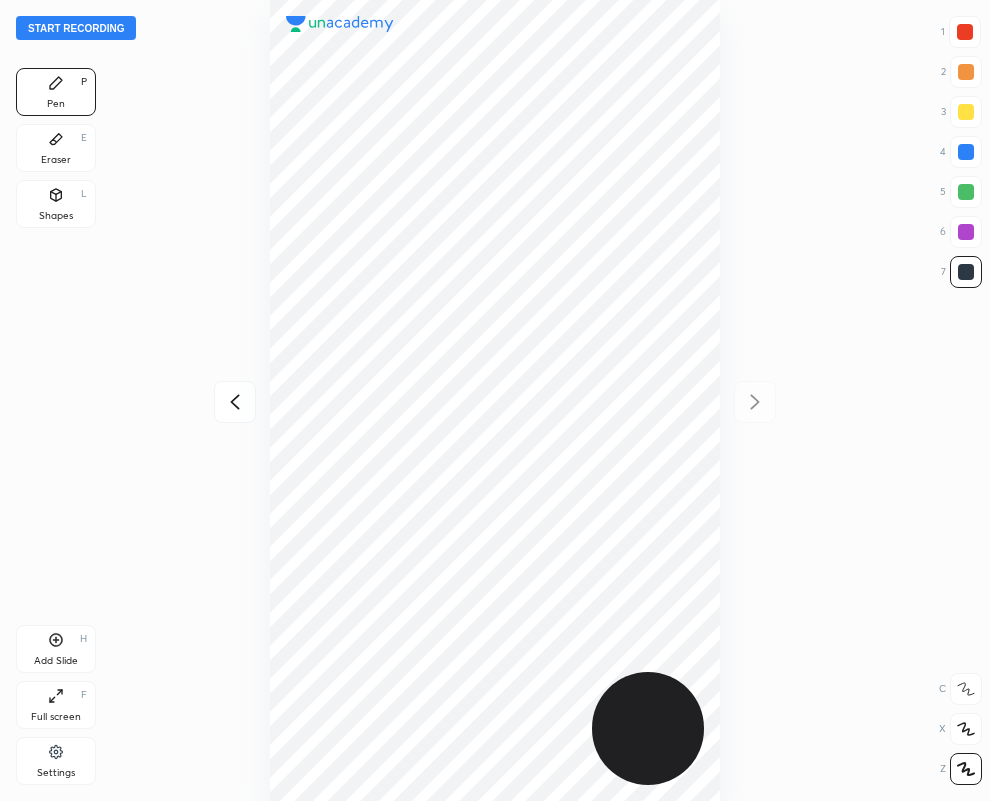 click 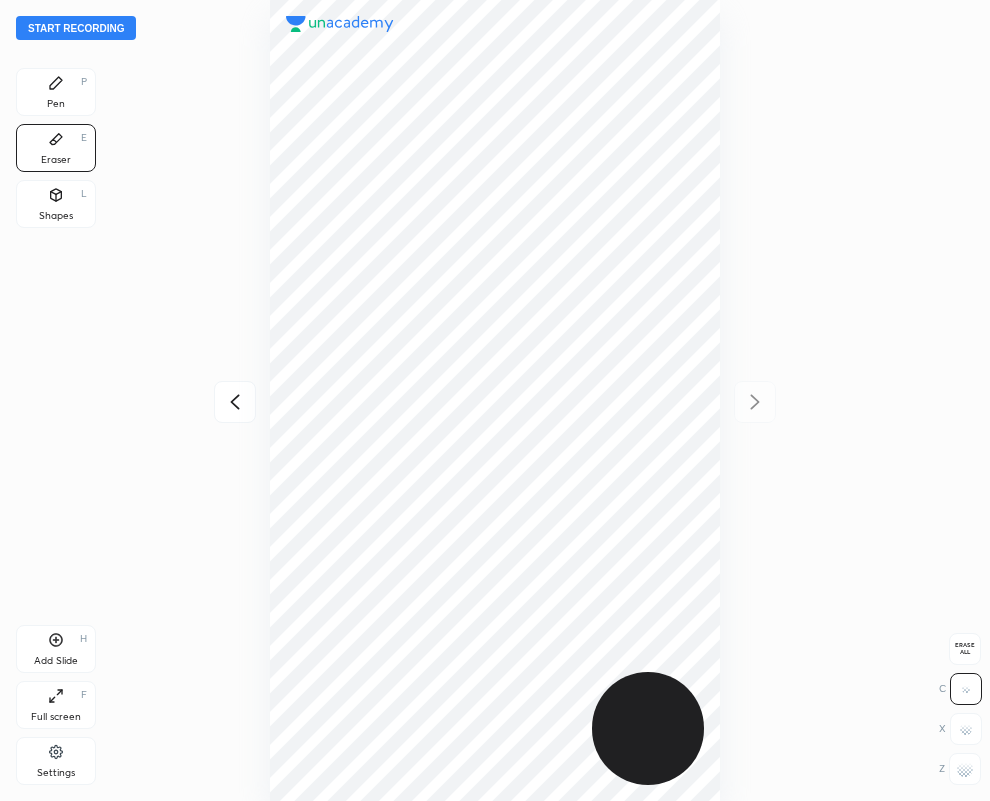 click on "Pen P" at bounding box center (56, 92) 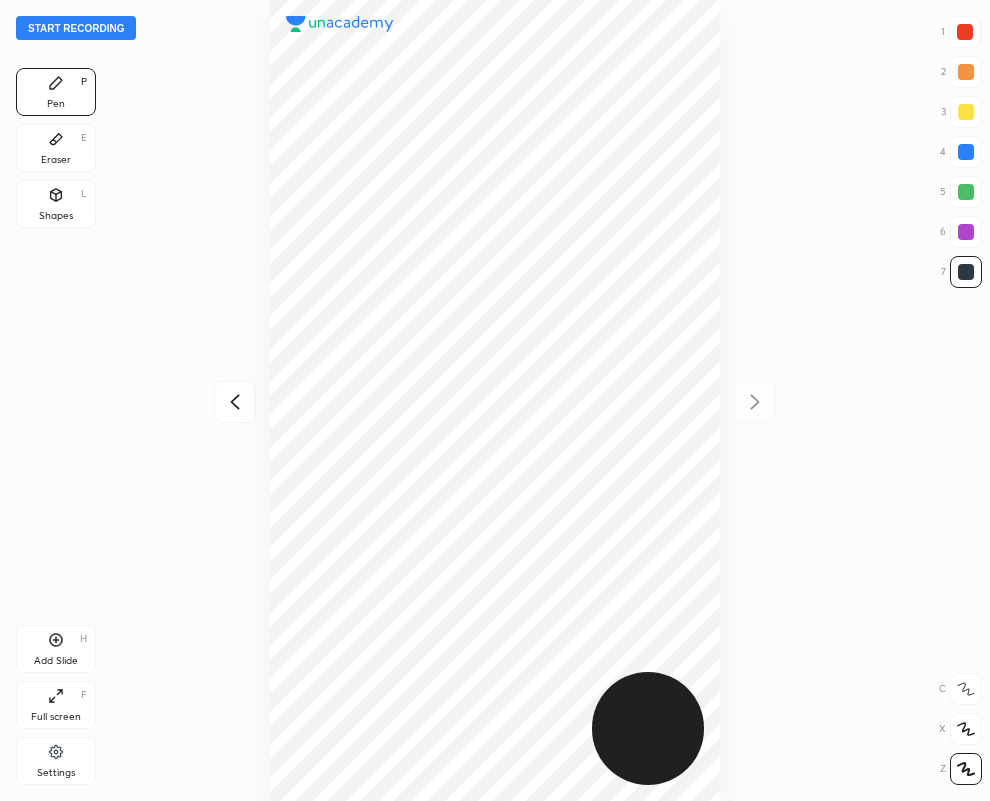 click 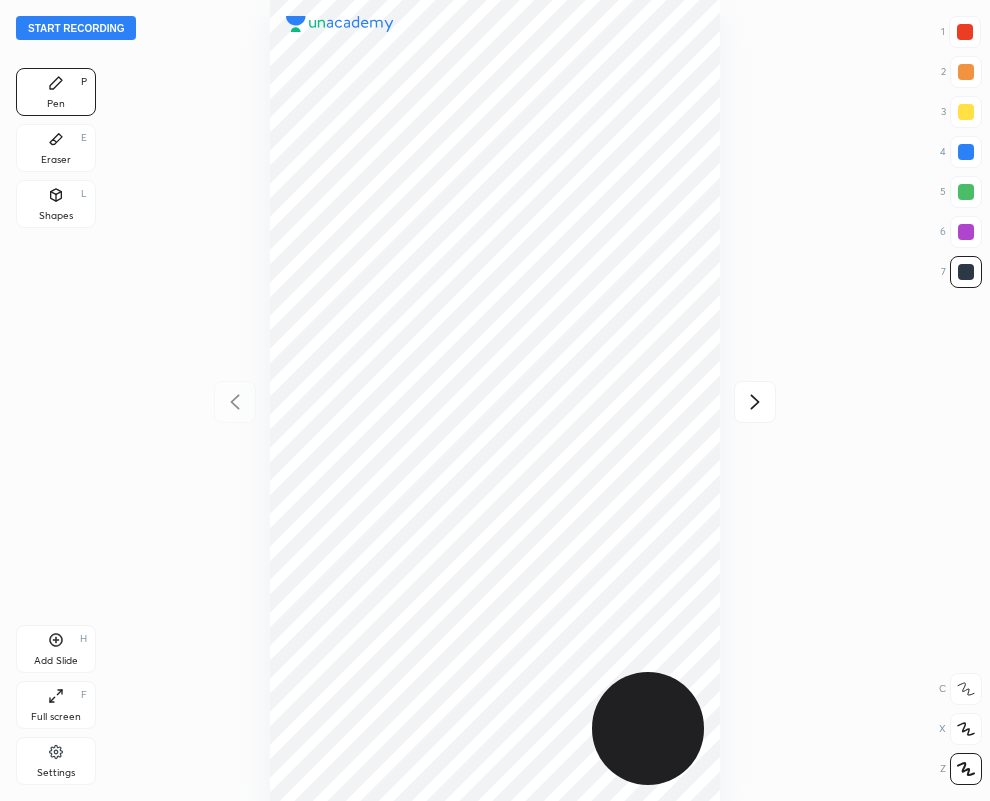 click 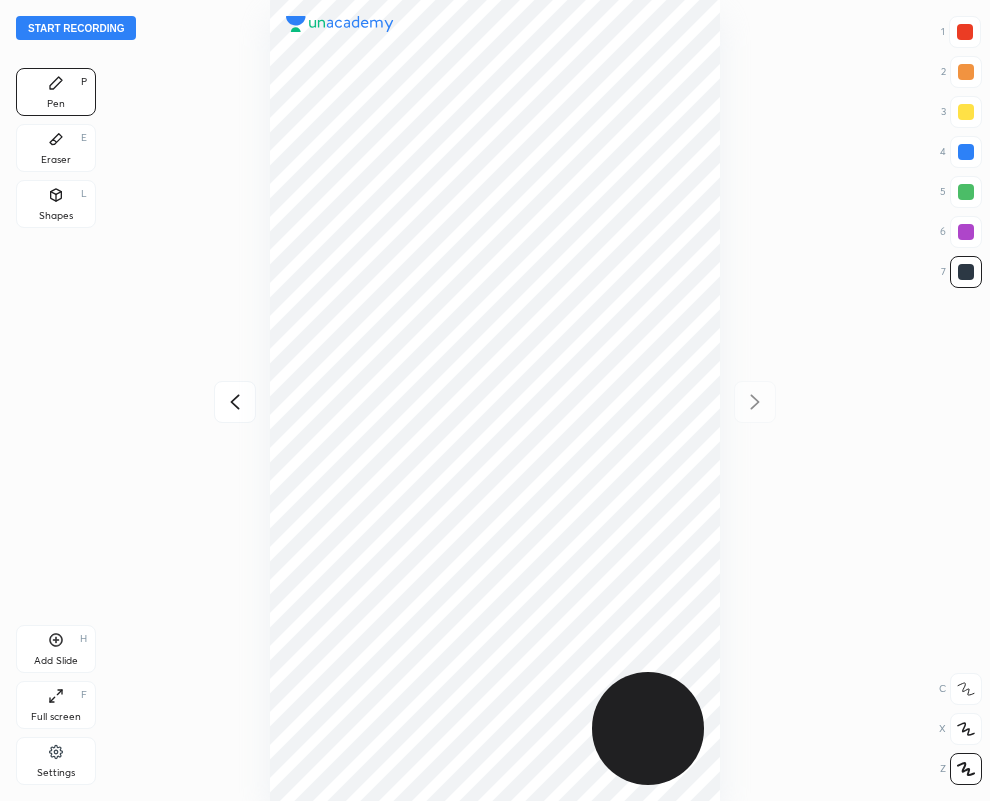 drag, startPoint x: 59, startPoint y: 161, endPoint x: 113, endPoint y: 225, distance: 83.737686 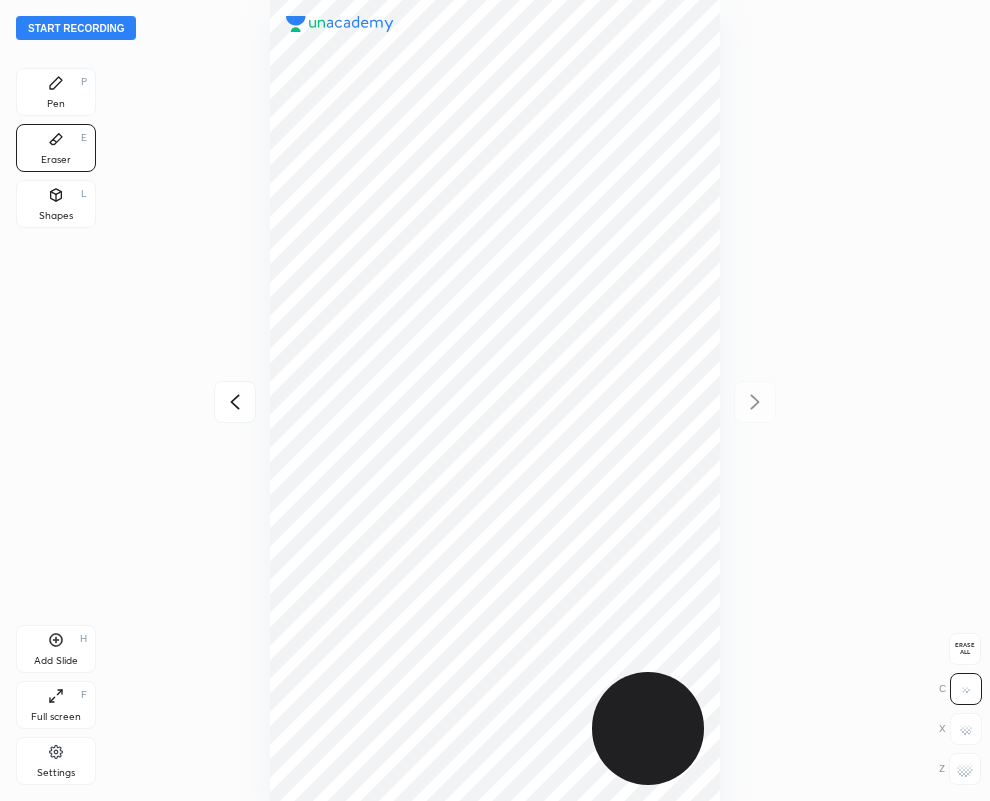 click on "Pen P" at bounding box center [56, 92] 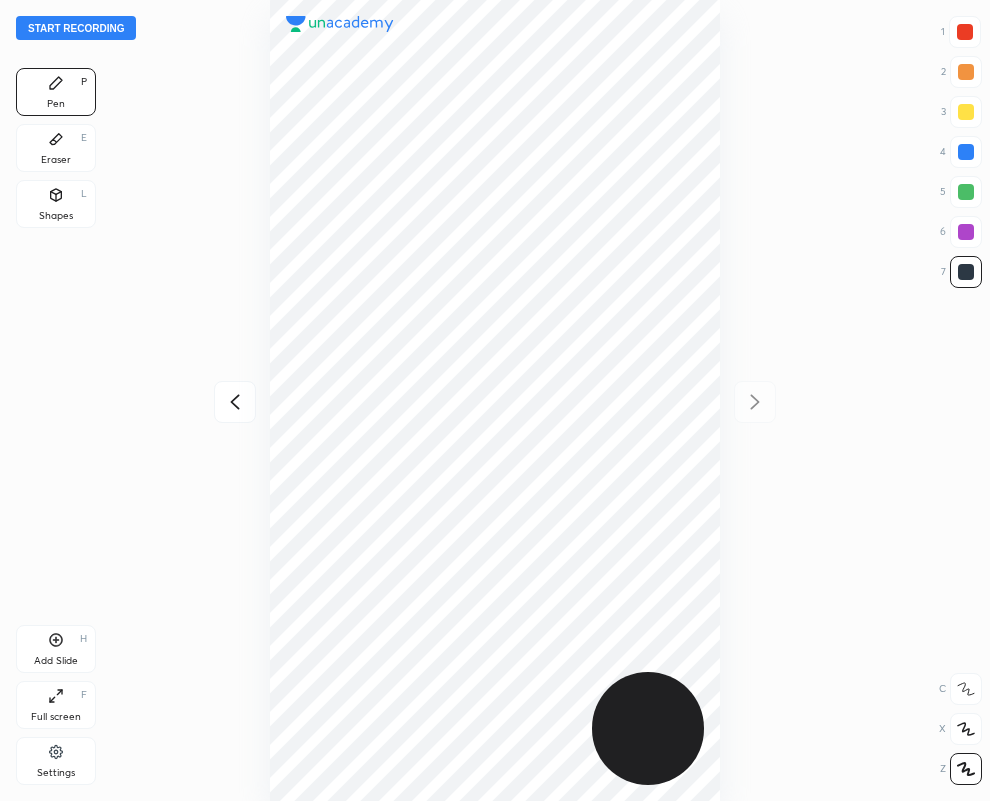 click on "Eraser" at bounding box center [56, 160] 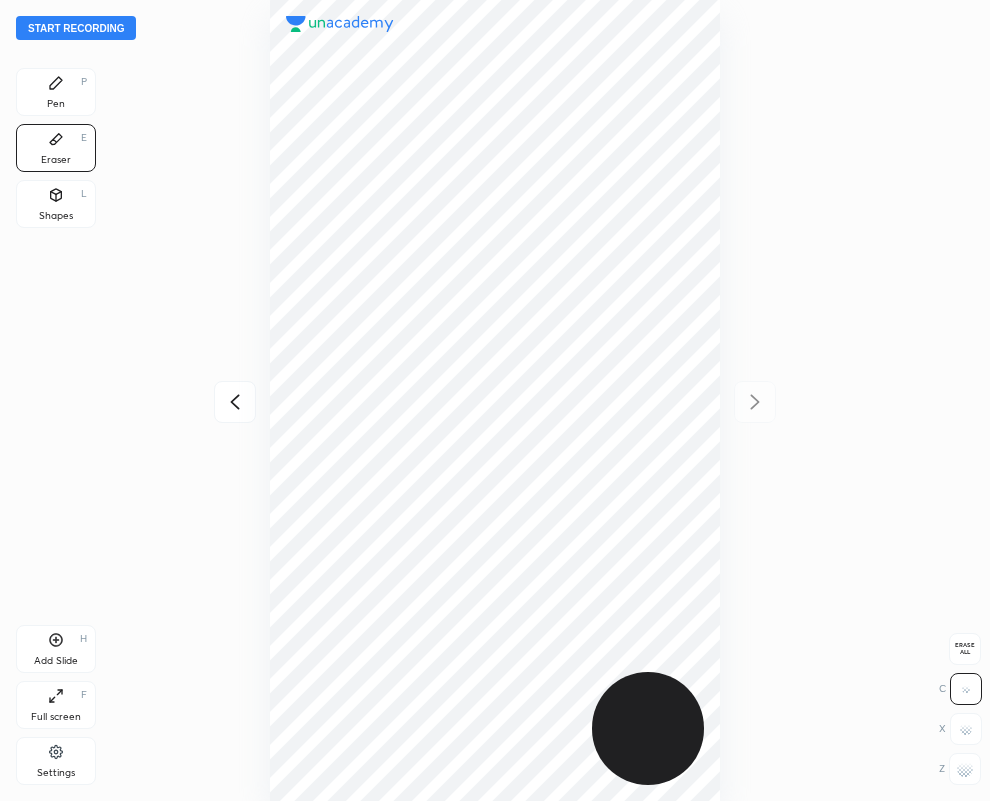 click 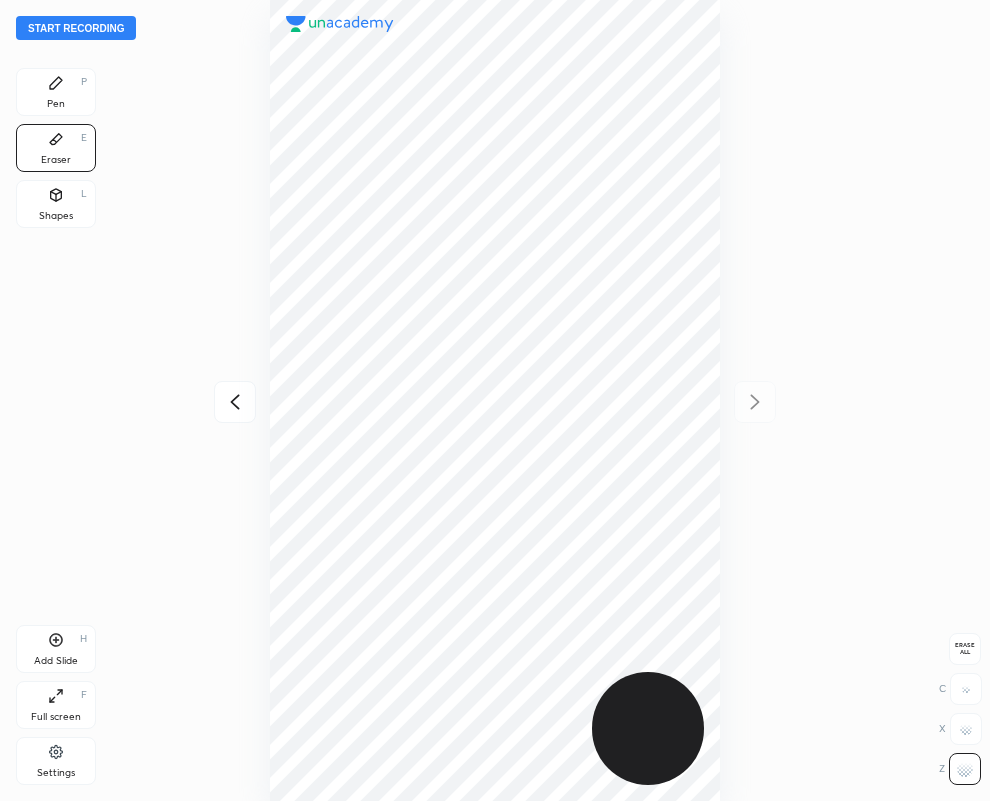 click at bounding box center (495, 400) 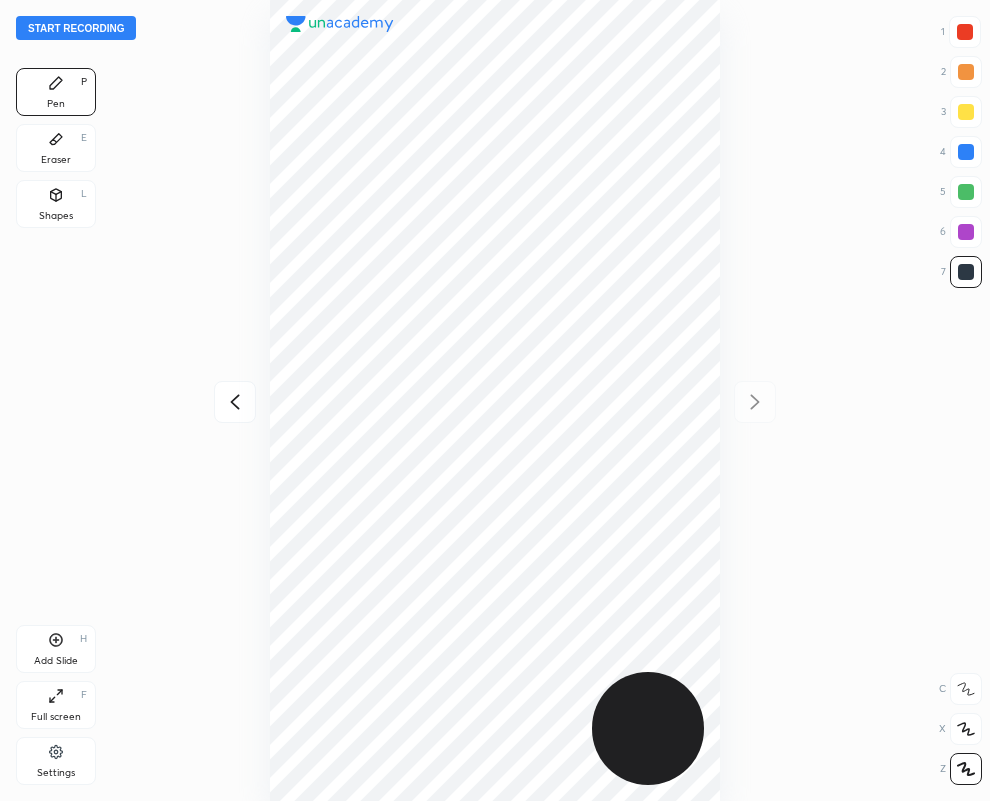 click 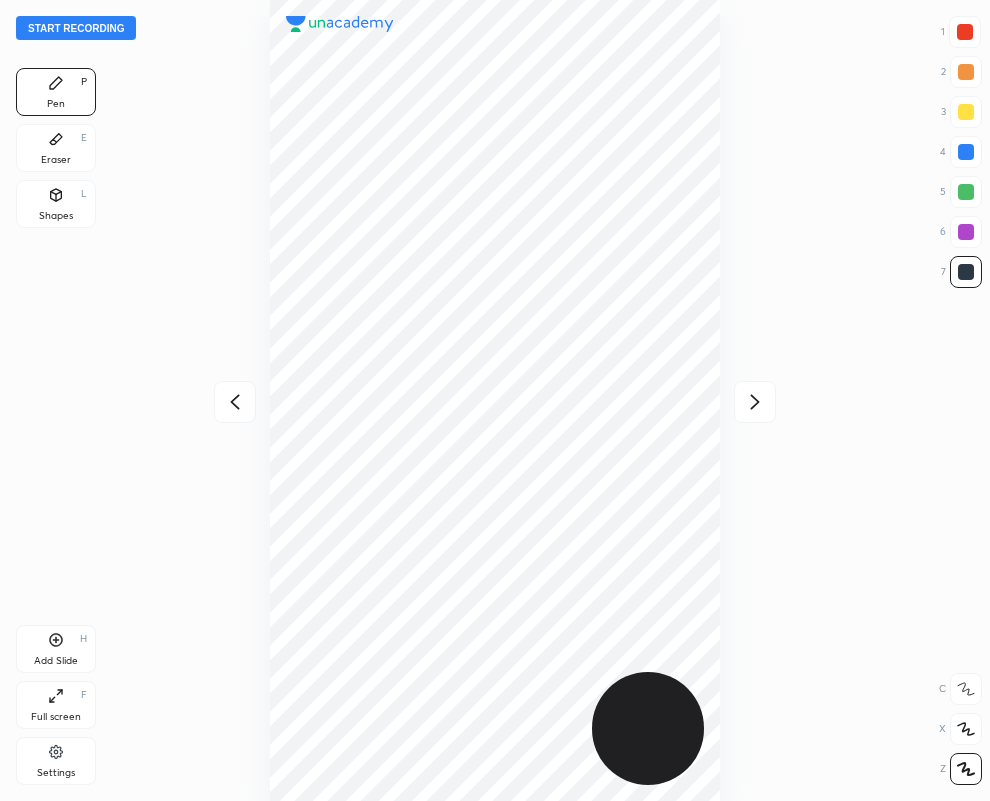 click on "Eraser E" at bounding box center [56, 148] 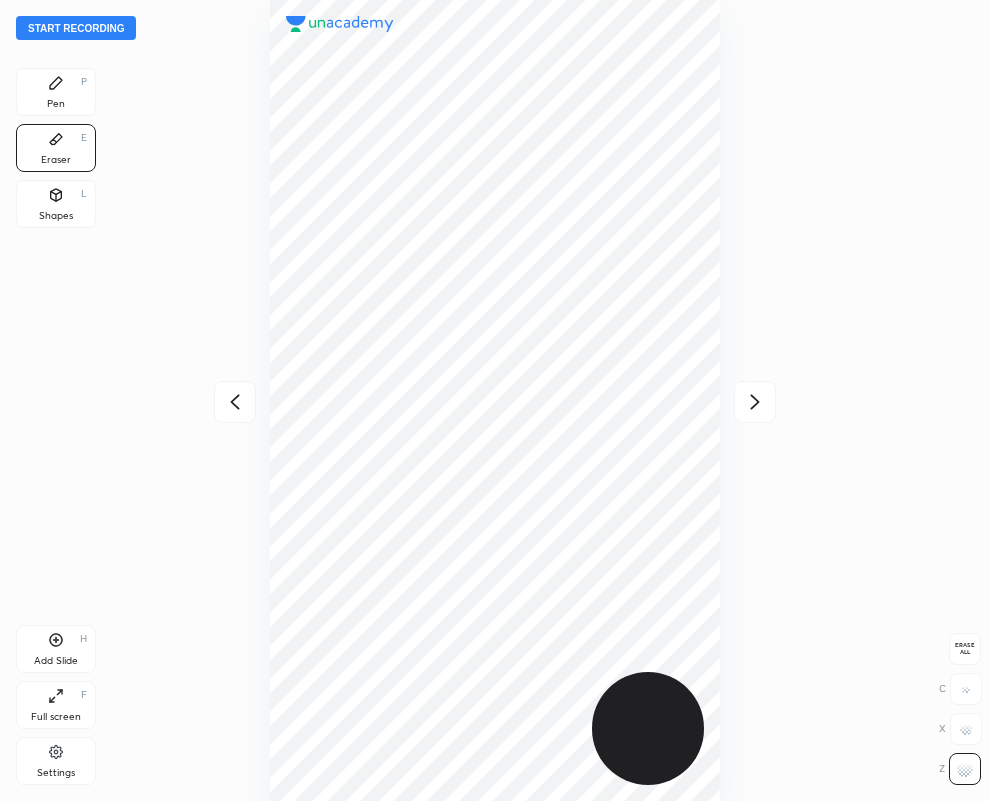 click on "Pen P" at bounding box center [56, 92] 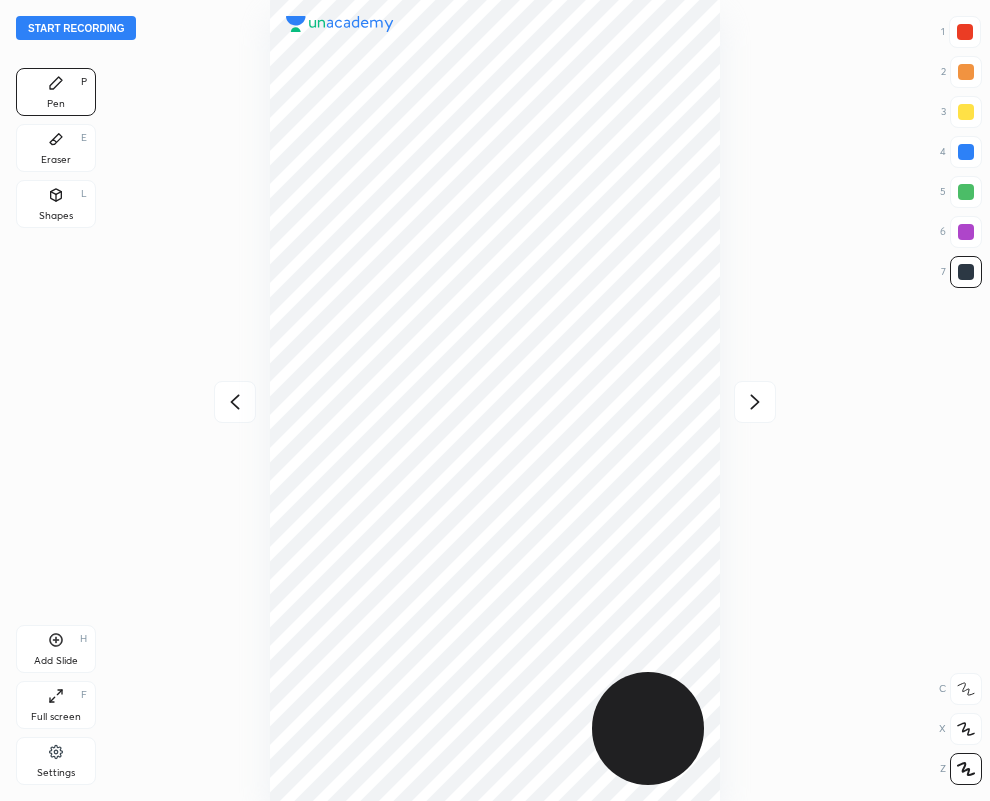click at bounding box center (966, 152) 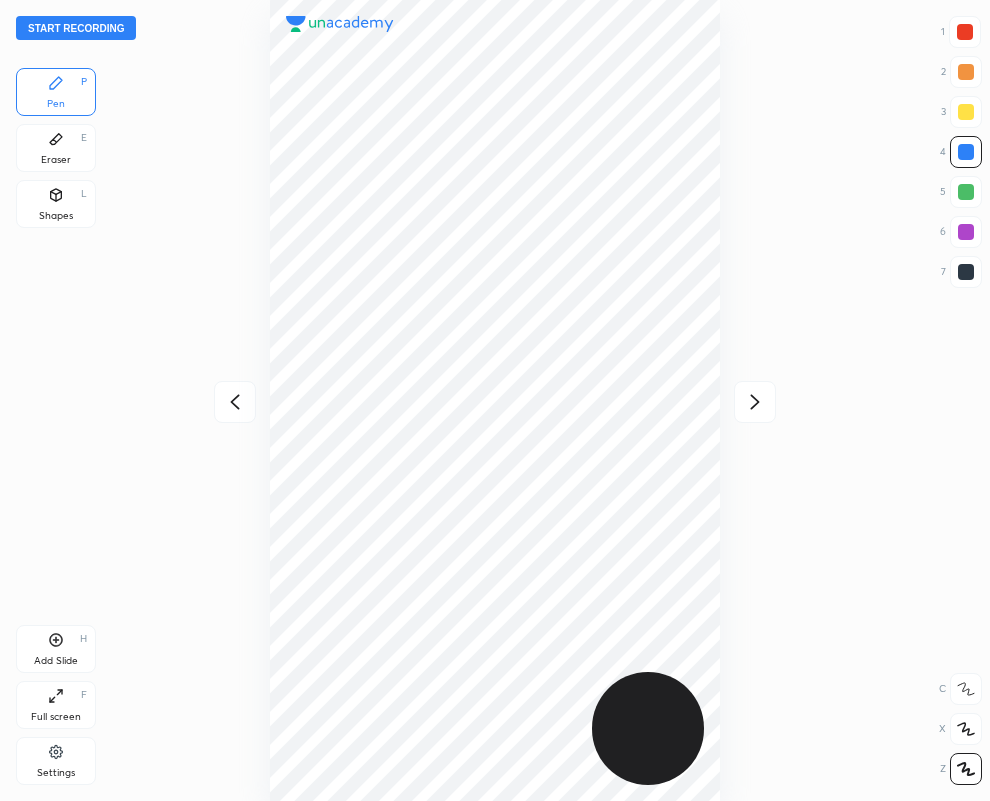 drag, startPoint x: 962, startPoint y: 281, endPoint x: 929, endPoint y: 287, distance: 33.54102 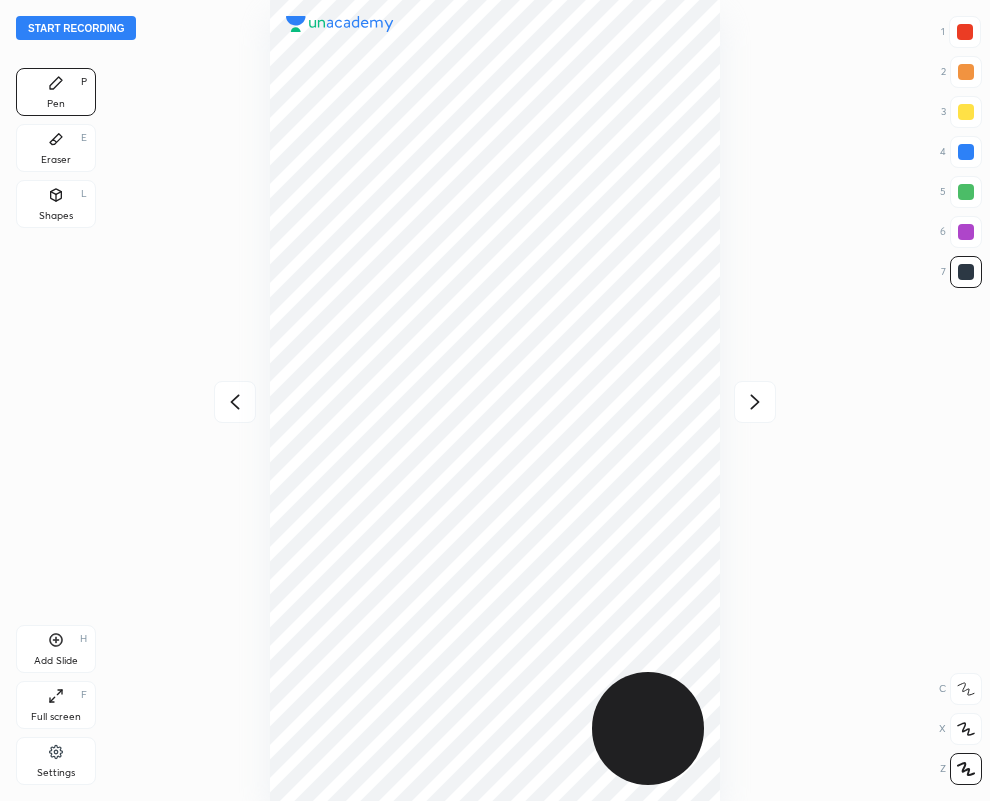 click on "Eraser E" at bounding box center [56, 148] 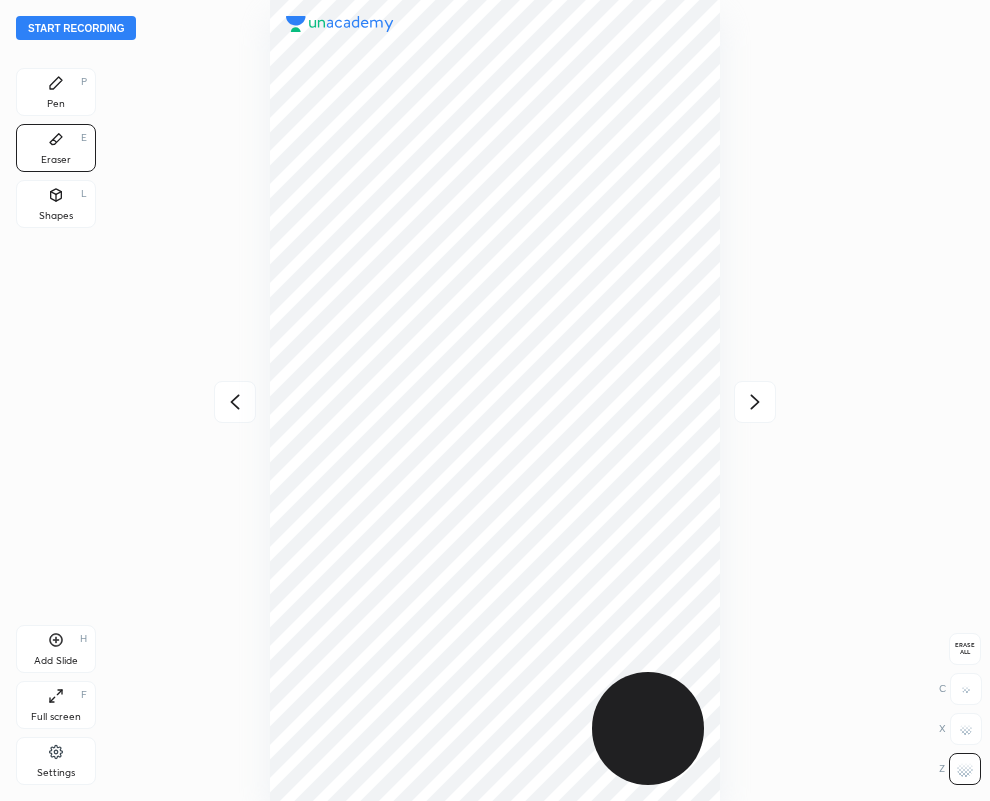 click on "Pen P" at bounding box center [56, 92] 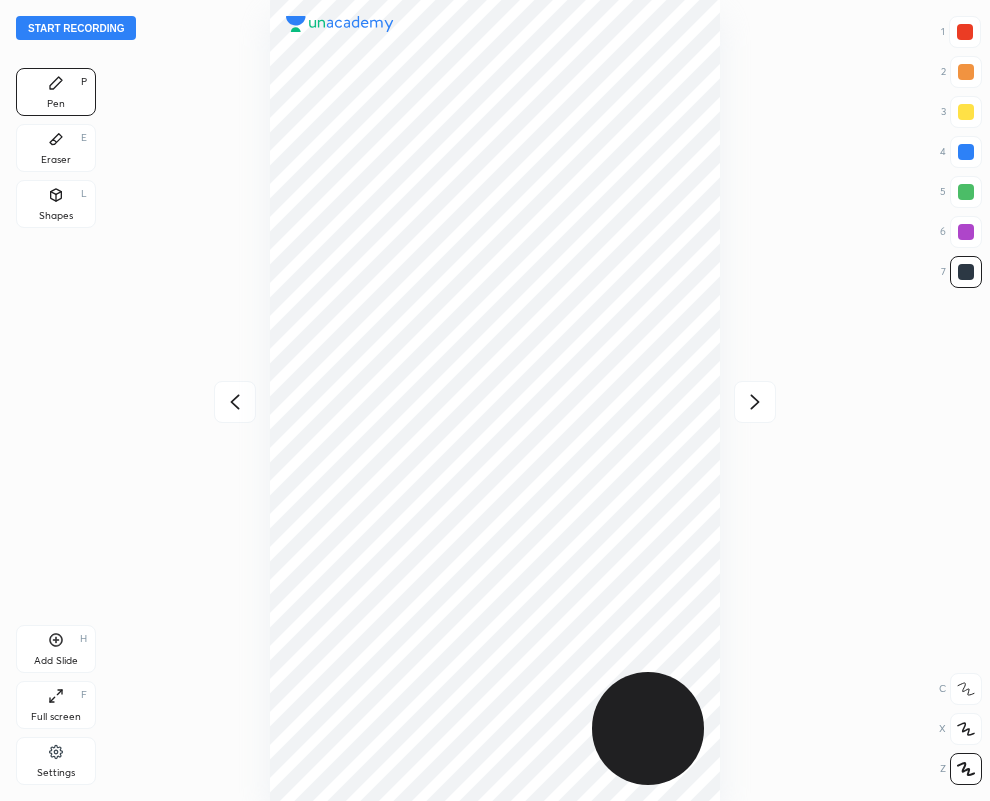 click on "Eraser" at bounding box center (56, 160) 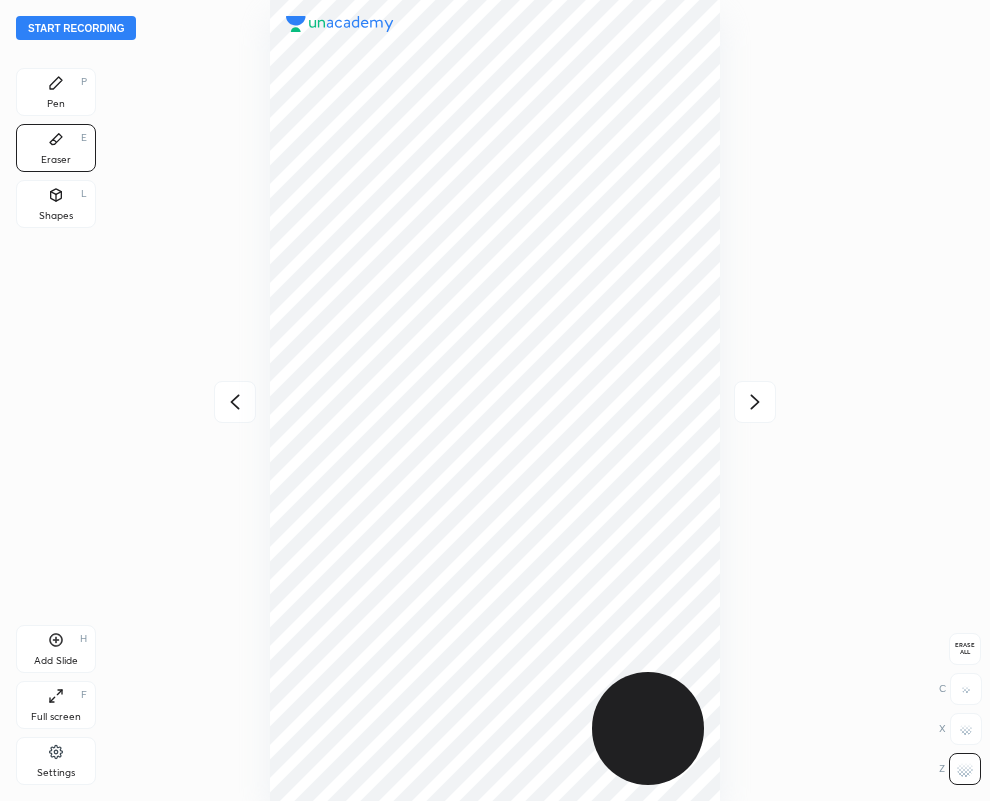 click on "Start recording 1 2 3 4 5 6 7 R O A L C X Z   Erase all C X Z Pen P Eraser E Shapes L Add Slide H Full screen F Settings" at bounding box center [495, 0] 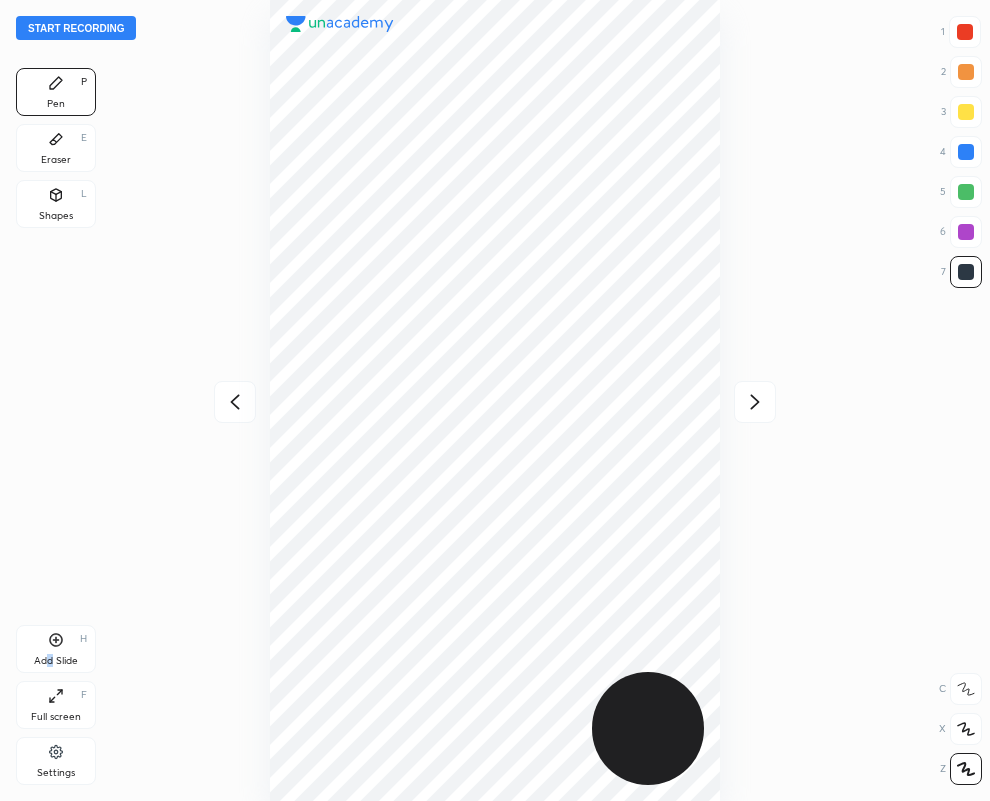 click on "Add Slide H" at bounding box center [56, 649] 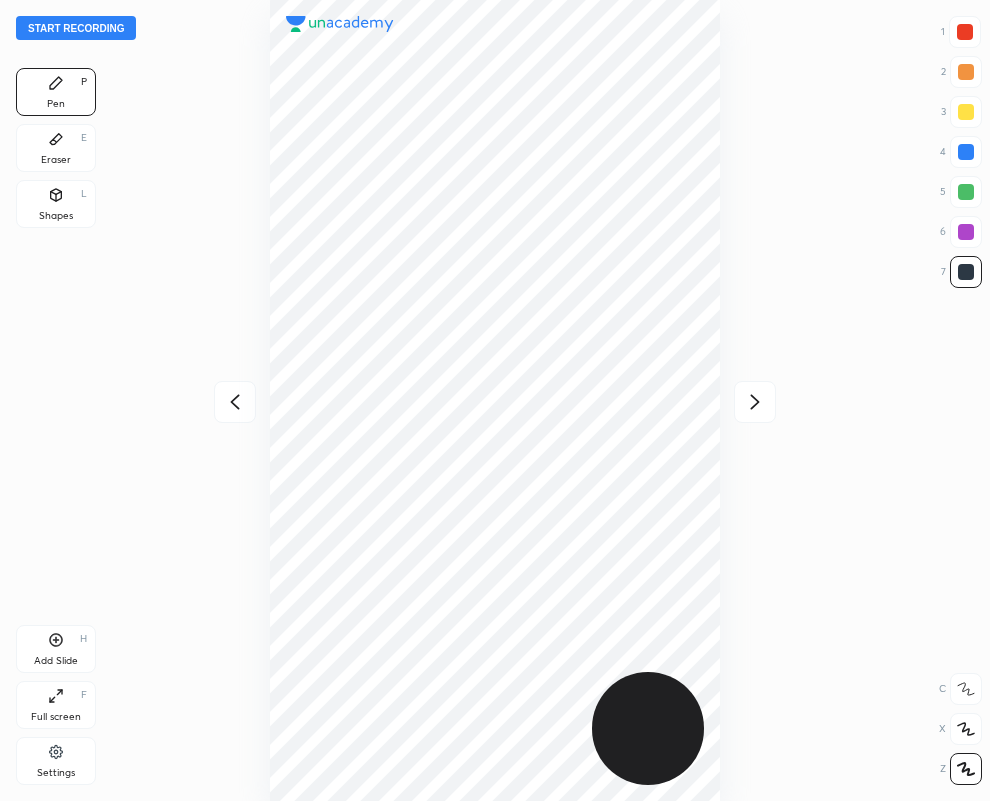 drag, startPoint x: 64, startPoint y: 162, endPoint x: 199, endPoint y: 167, distance: 135.09256 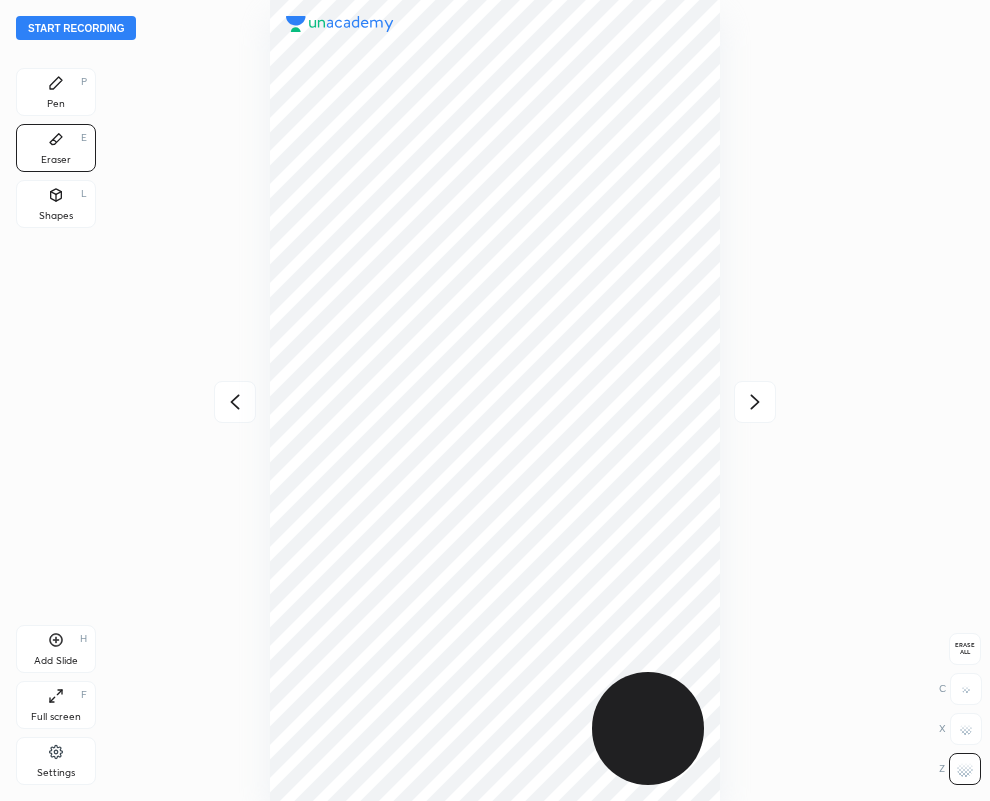 click 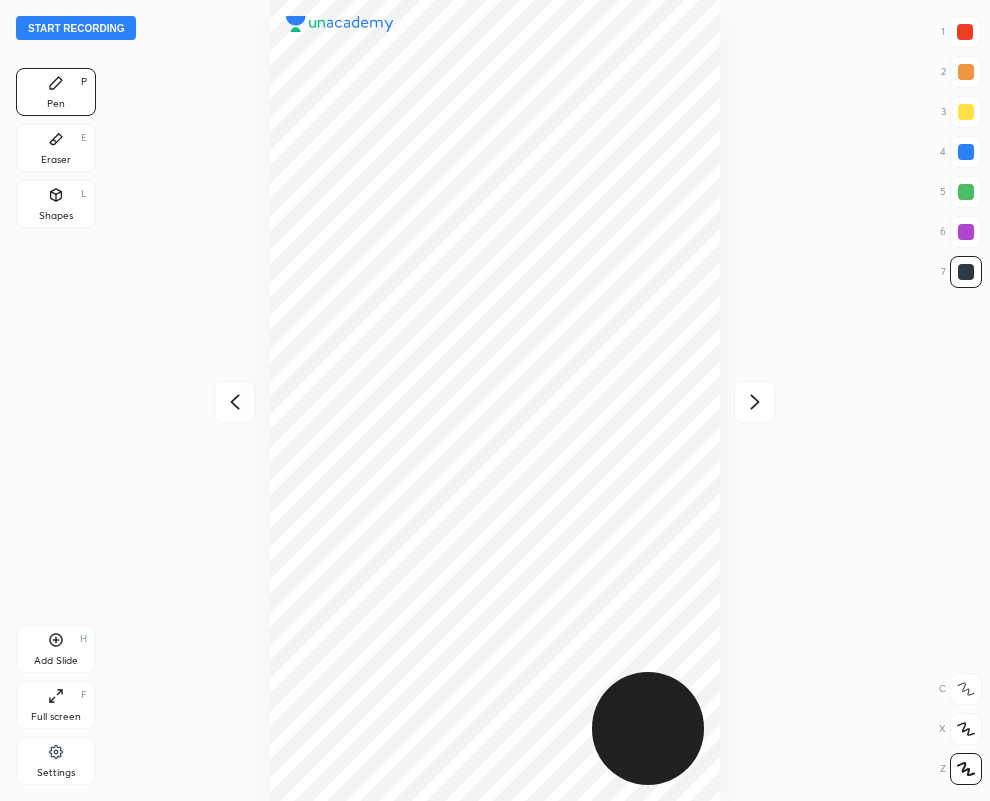 click 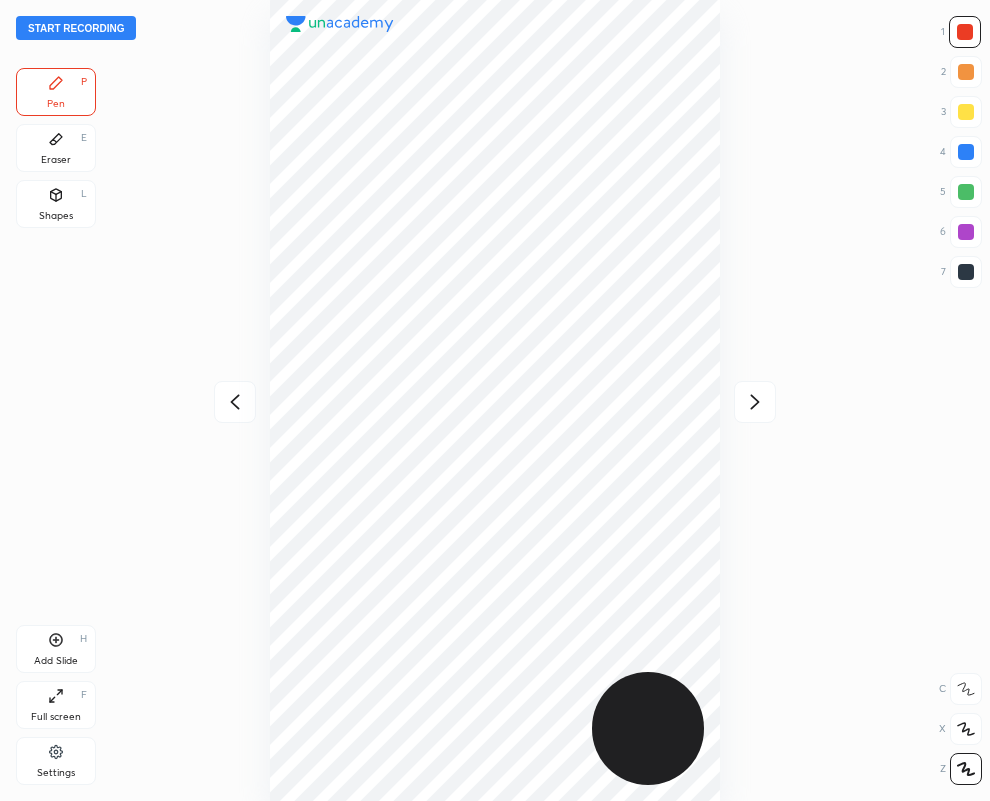 click 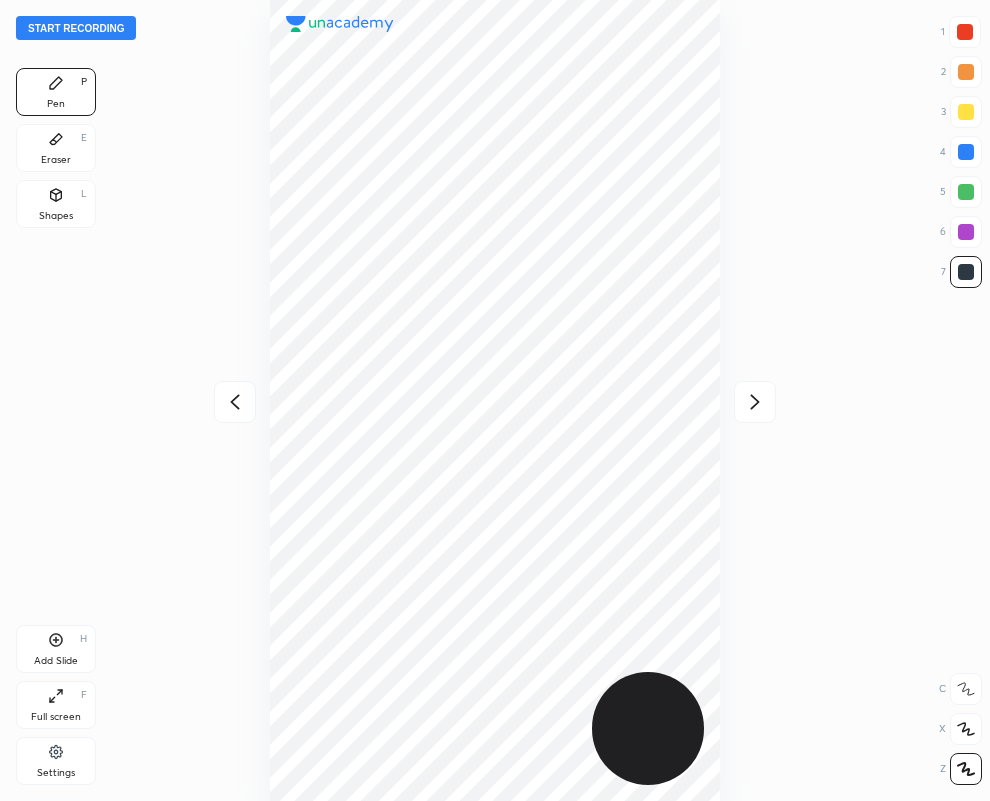 click 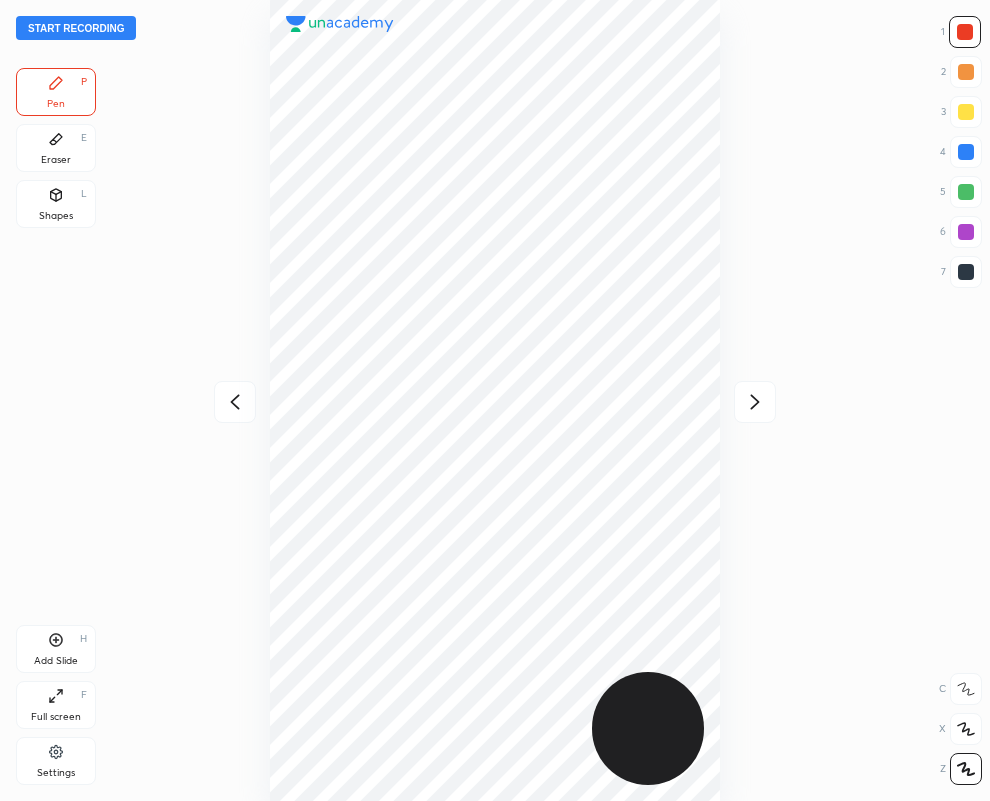 drag, startPoint x: 964, startPoint y: 223, endPoint x: 803, endPoint y: 318, distance: 186.93849 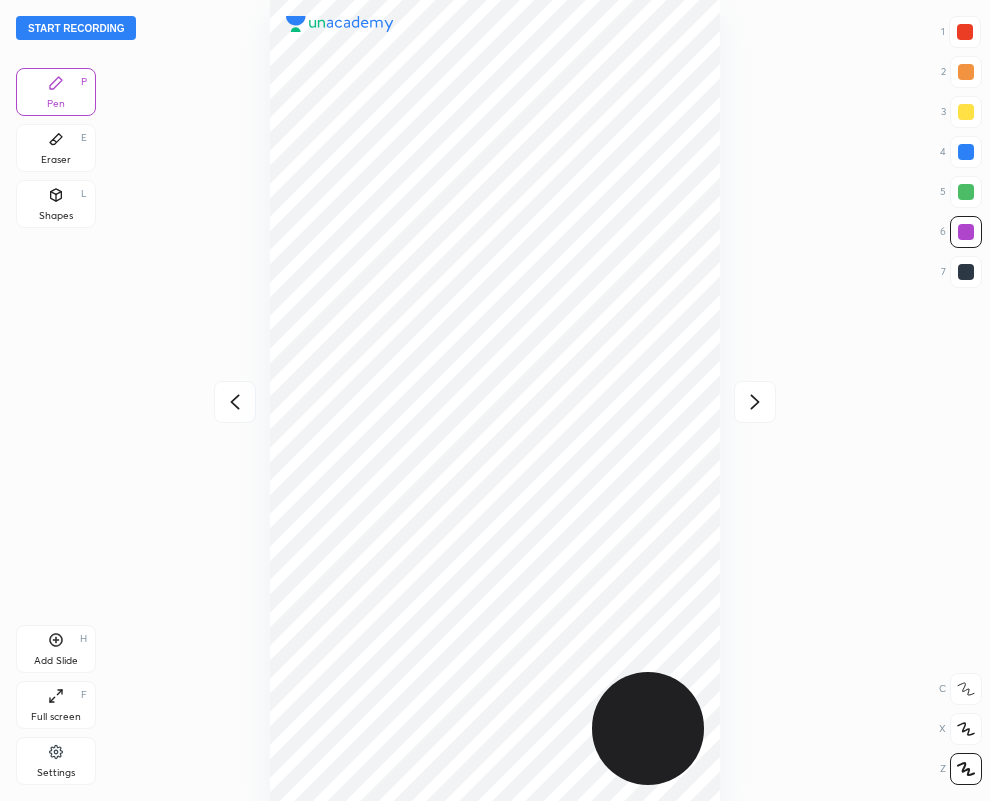 click 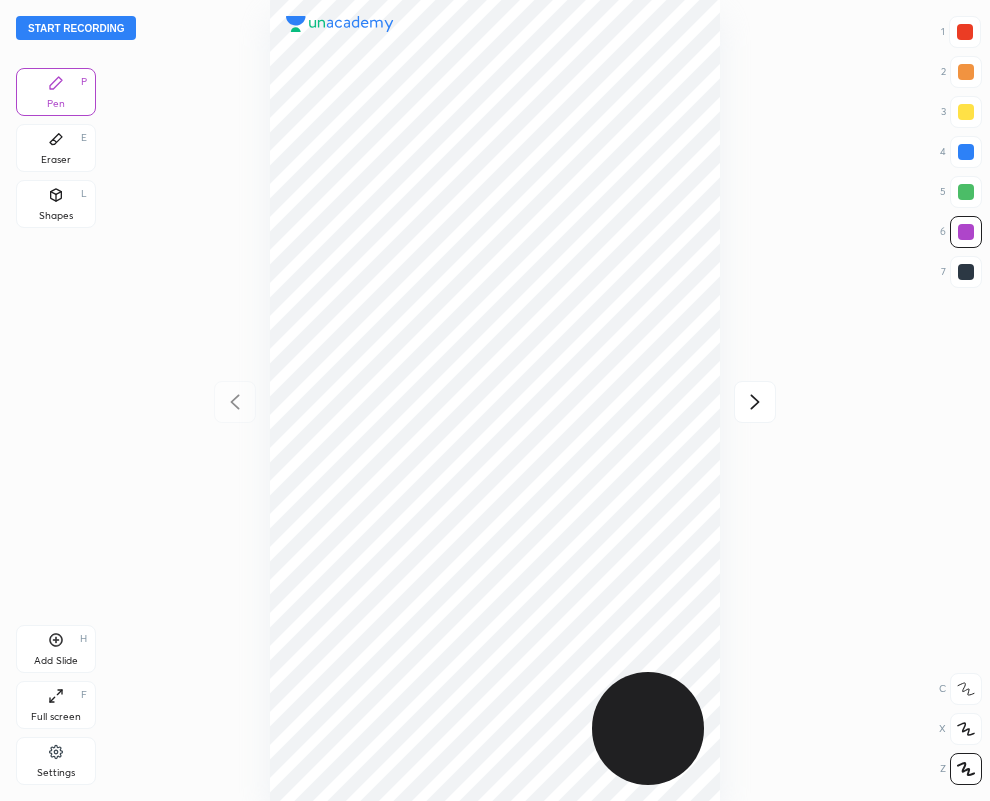 click 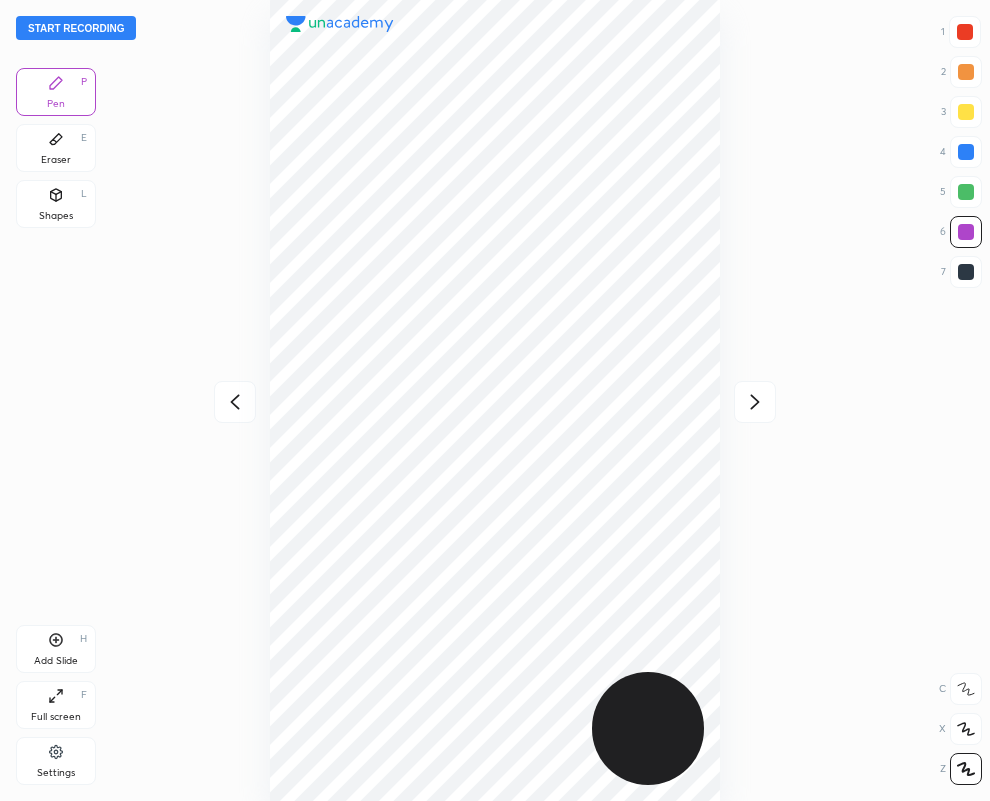click 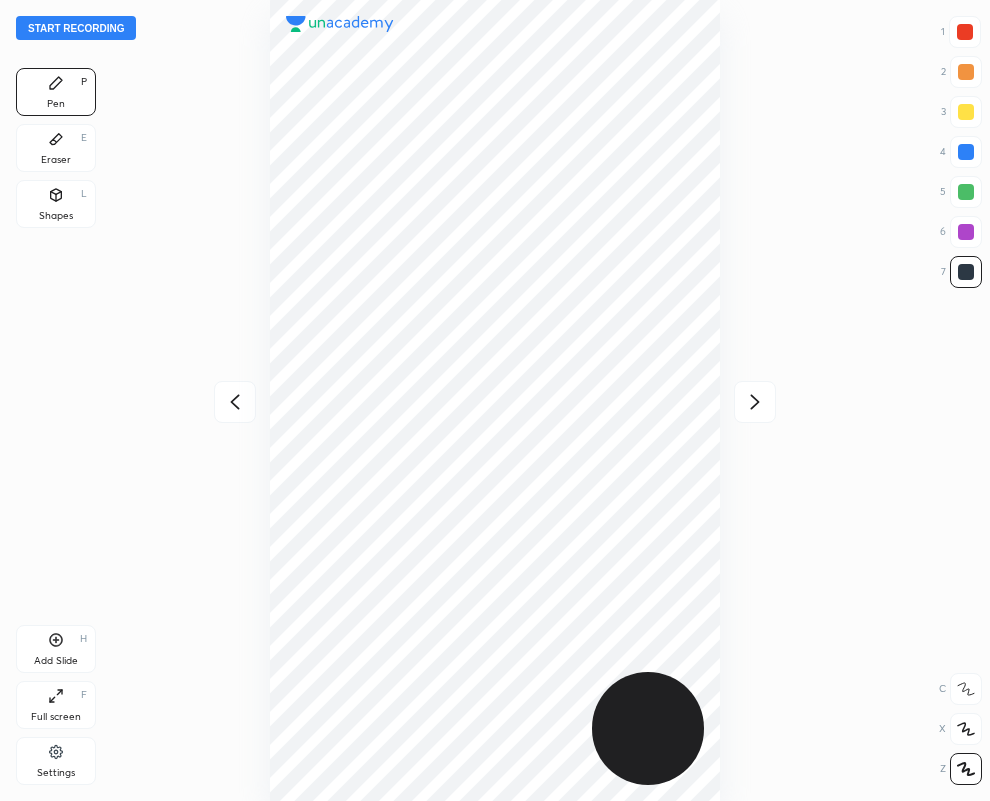 click 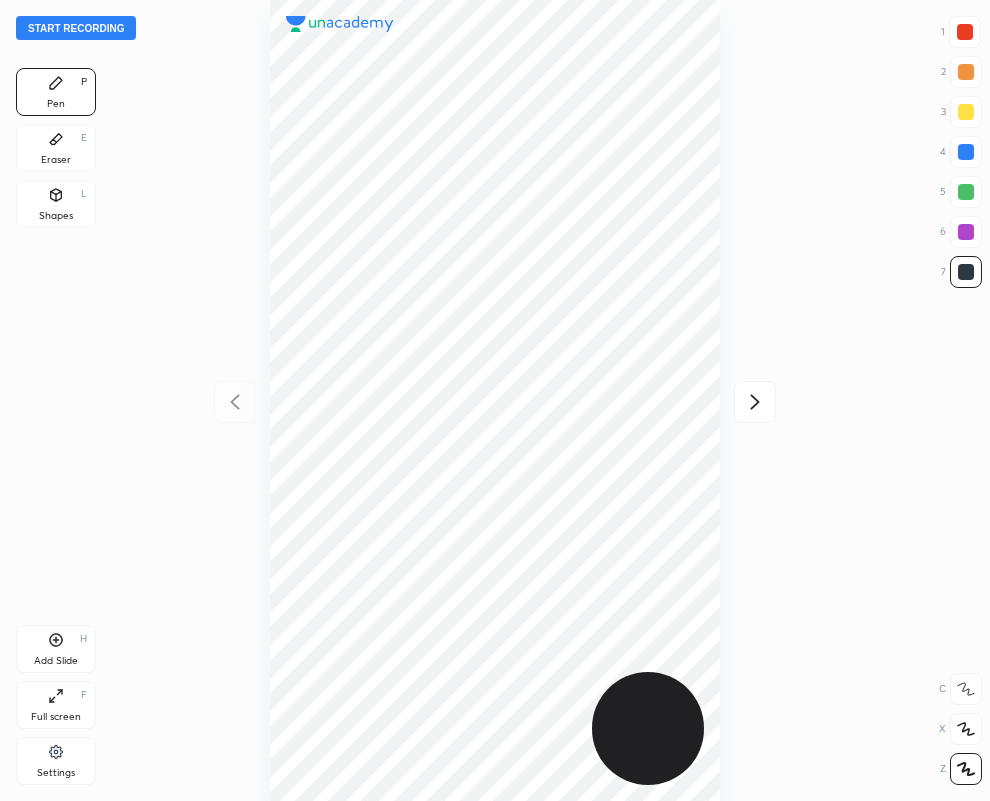 click on "Start recording" at bounding box center (76, 28) 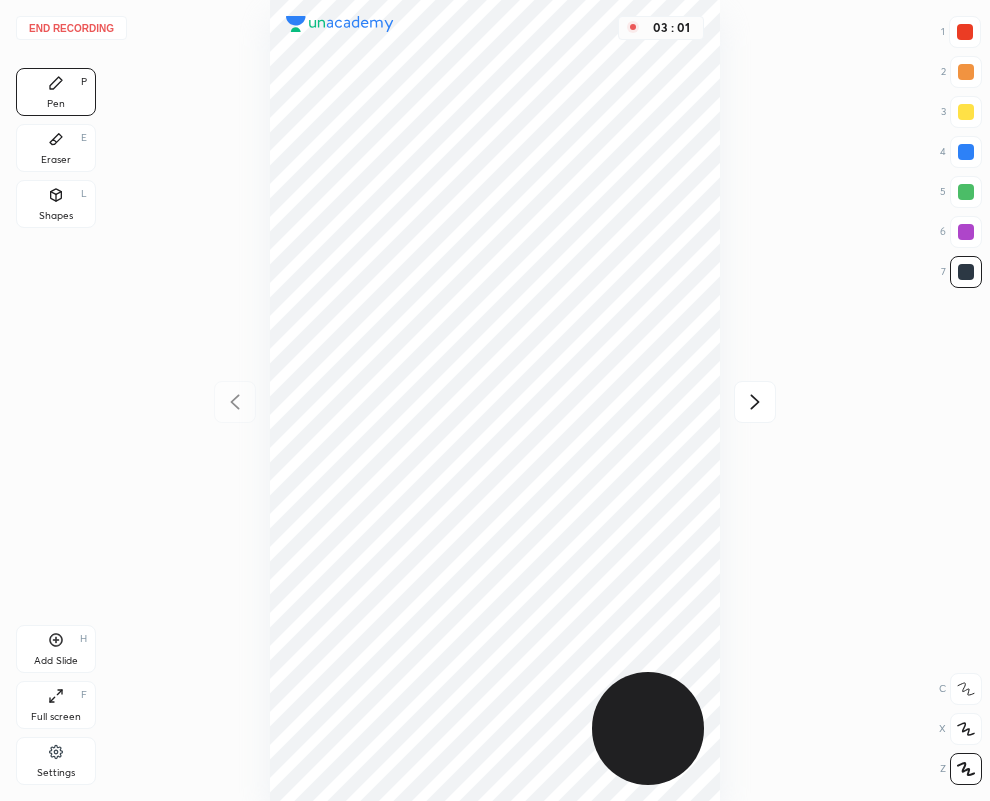 click 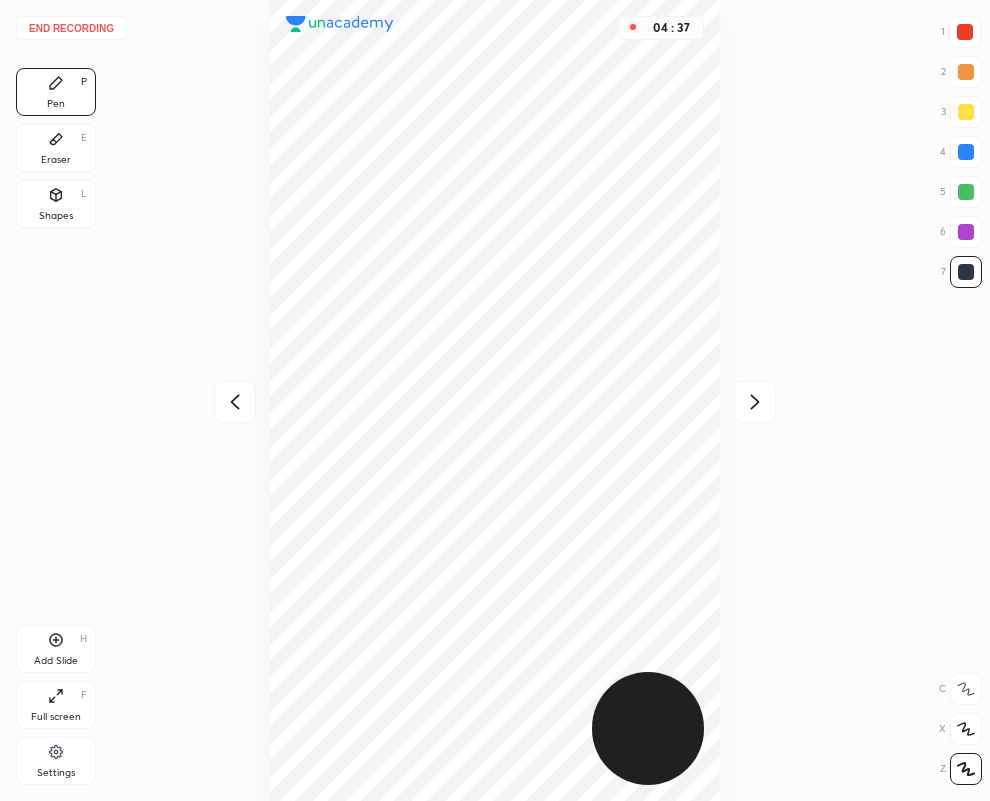 click at bounding box center (966, 152) 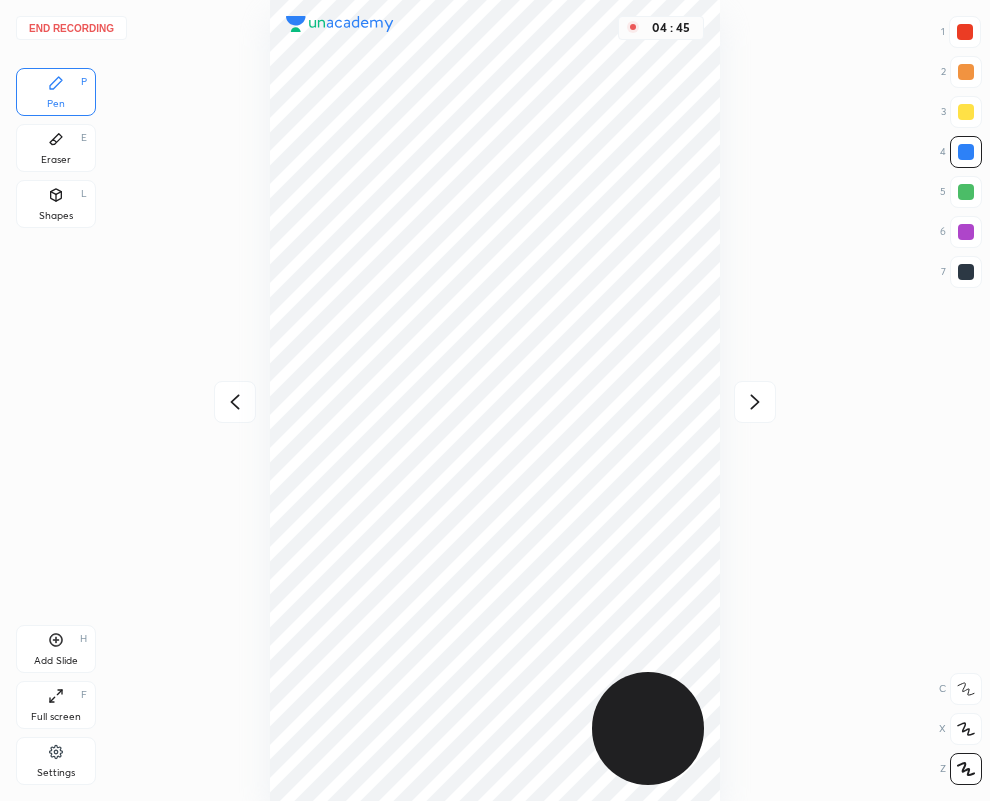 click 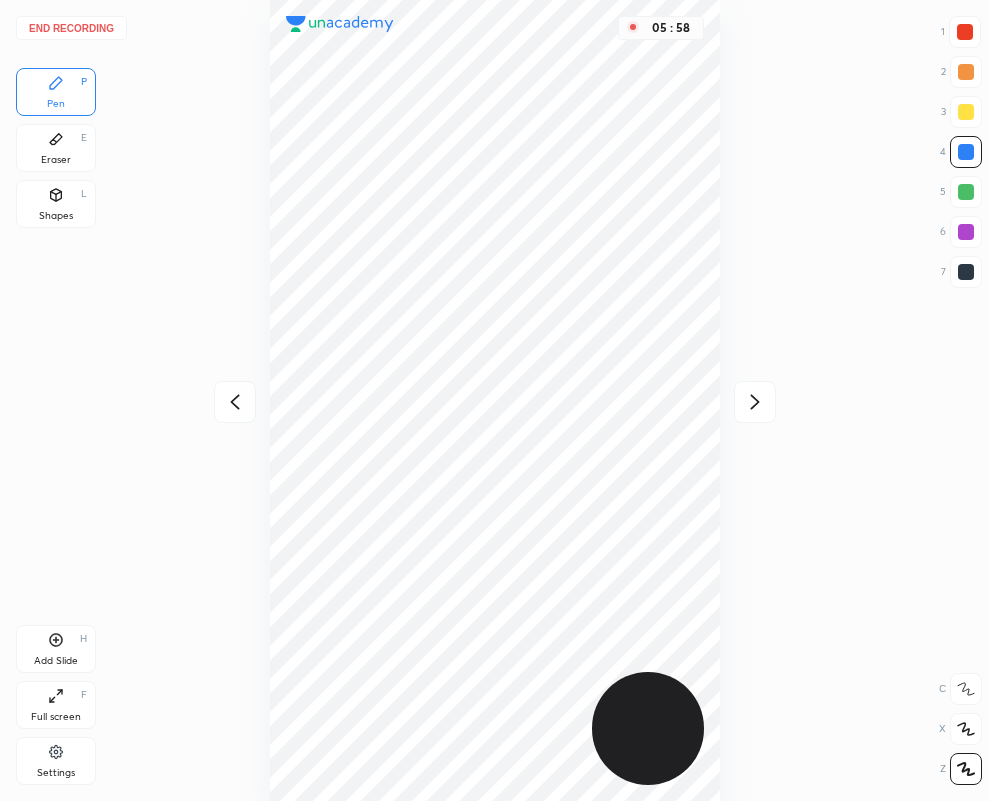 click 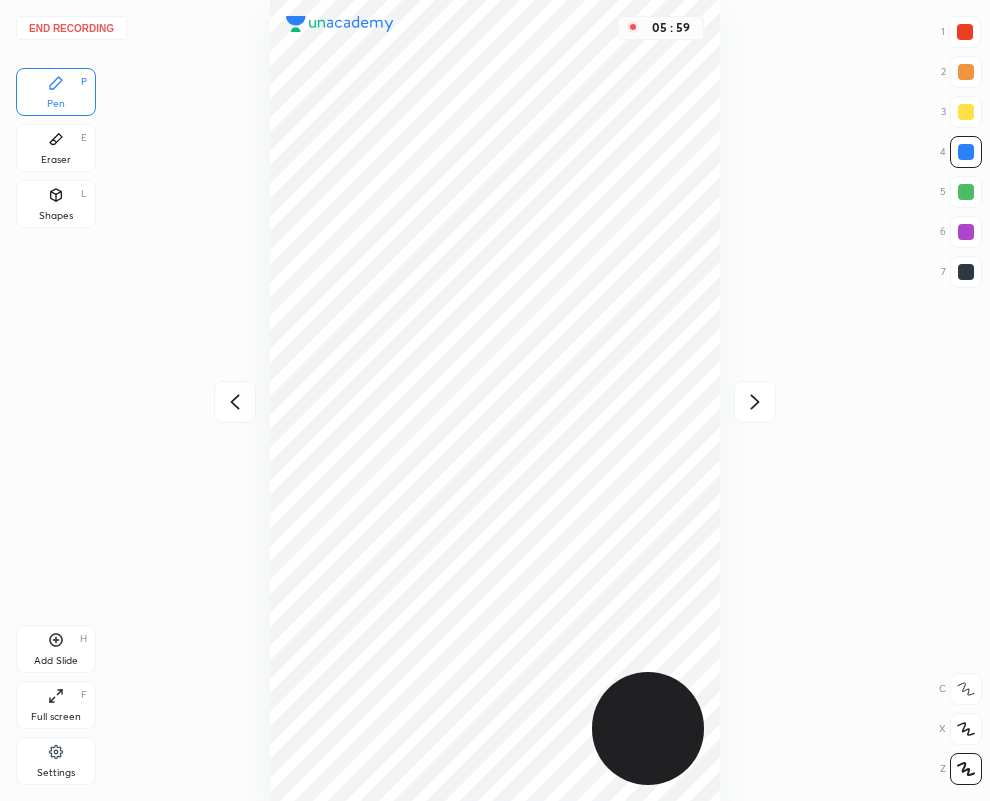 click 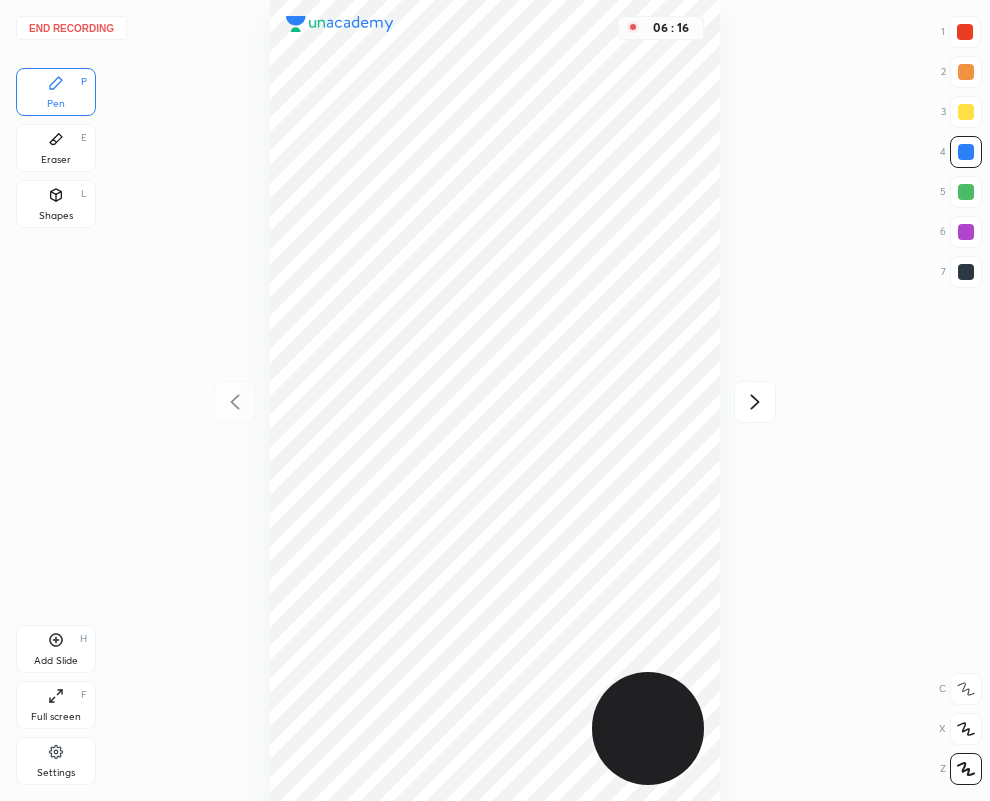 click 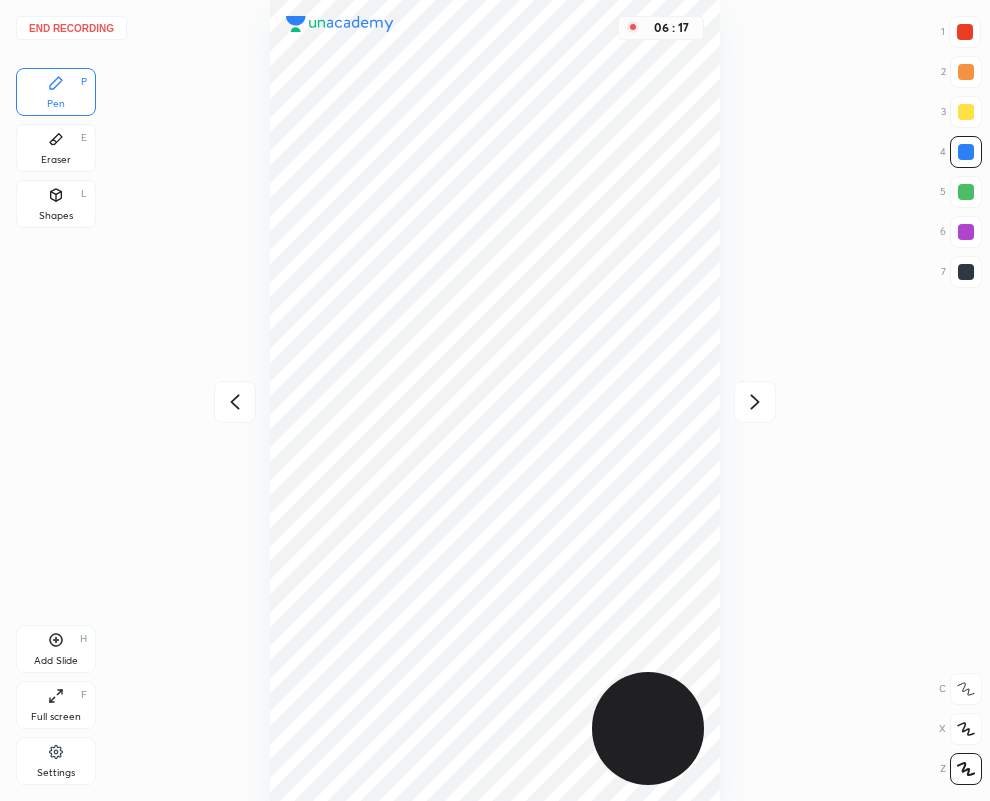 click 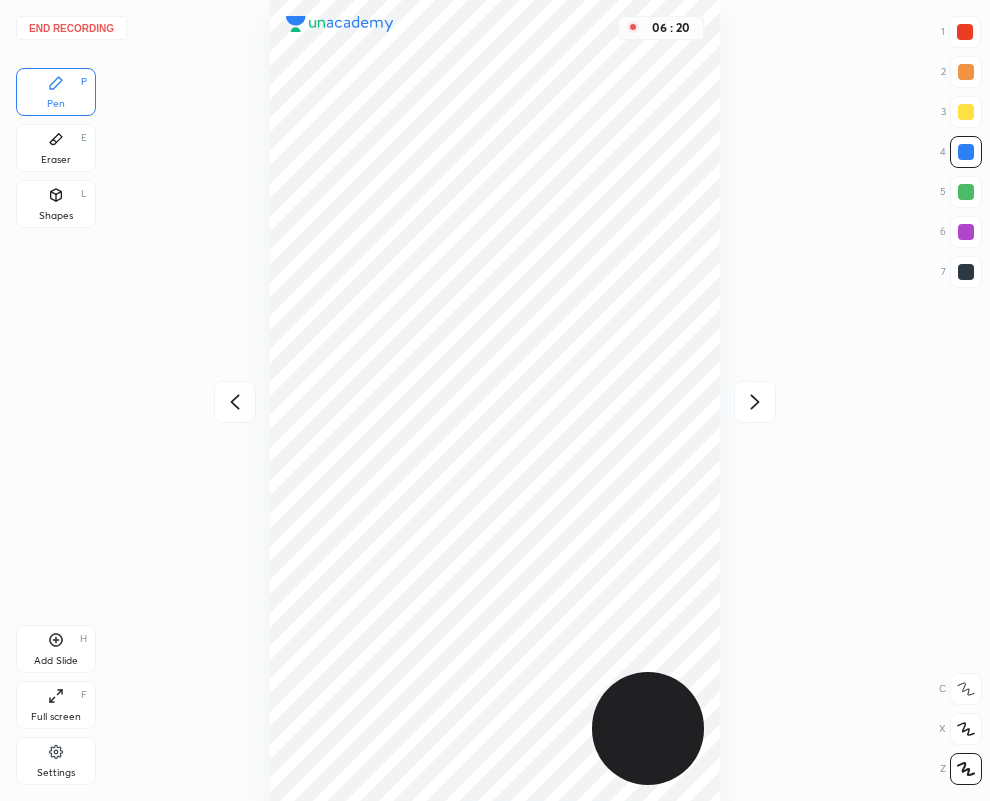 click on "End recording" at bounding box center (71, 28) 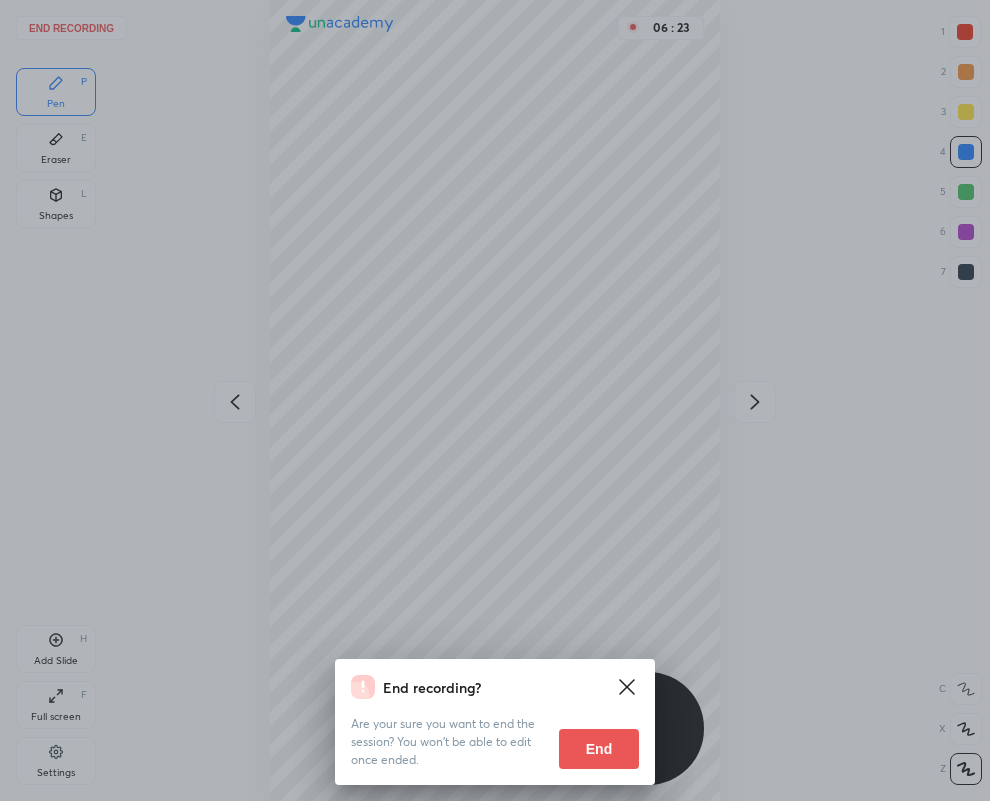 drag, startPoint x: 588, startPoint y: 742, endPoint x: 39, endPoint y: 753, distance: 549.11017 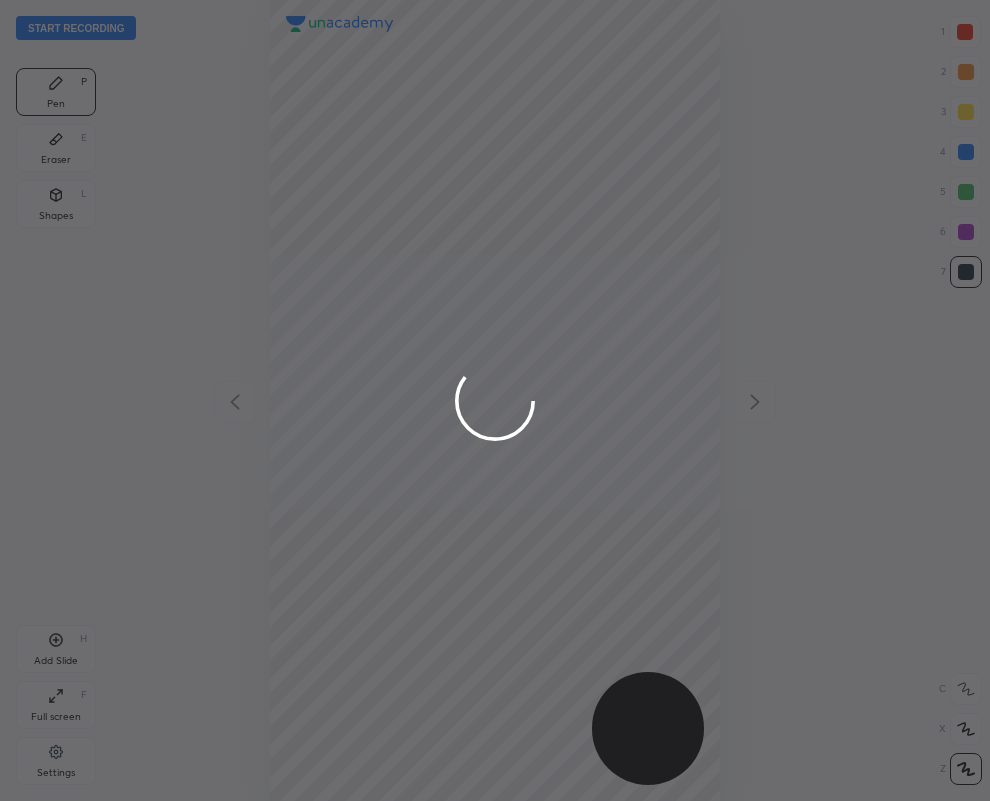 scroll, scrollTop: 99198, scrollLeft: 99330, axis: both 